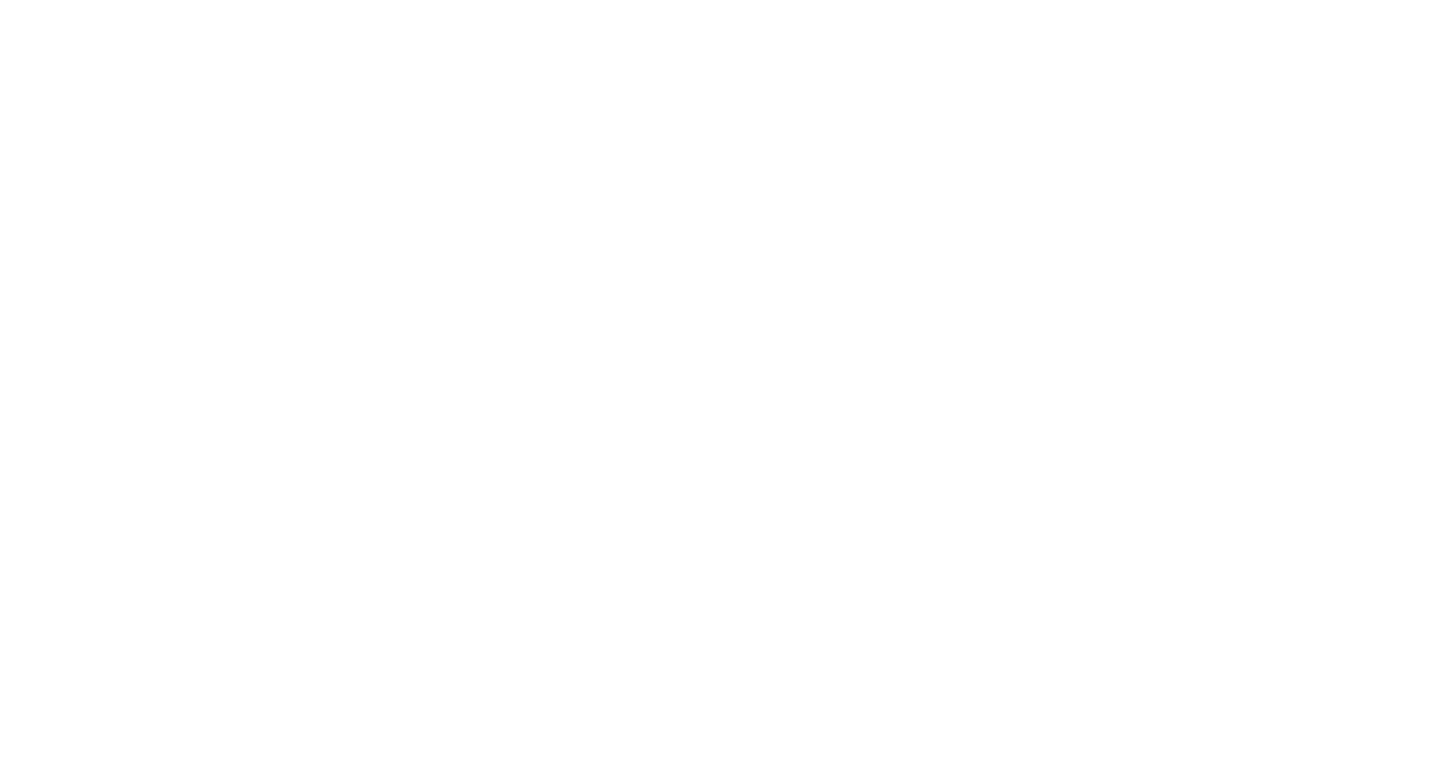 scroll, scrollTop: 0, scrollLeft: 0, axis: both 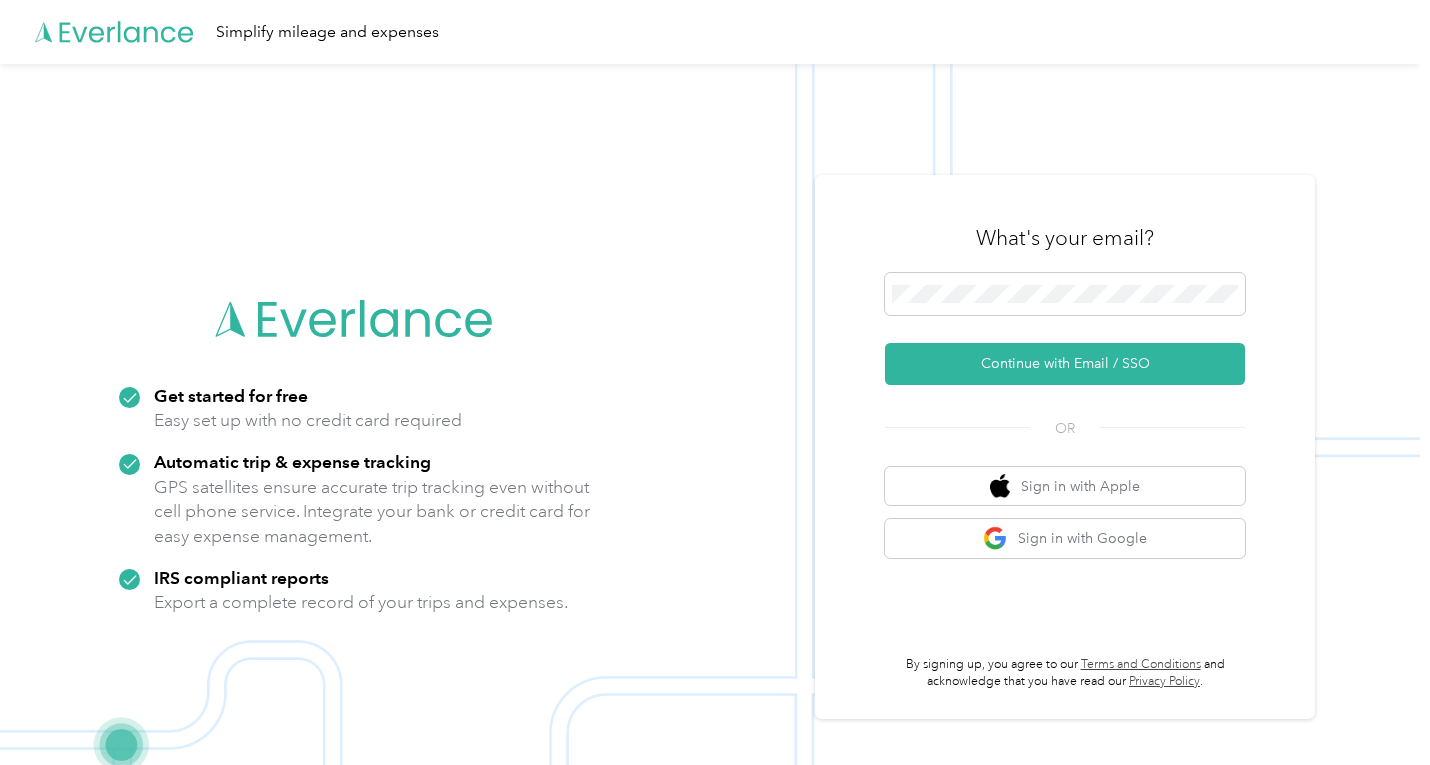 click on "What's your email?" at bounding box center (1065, 238) 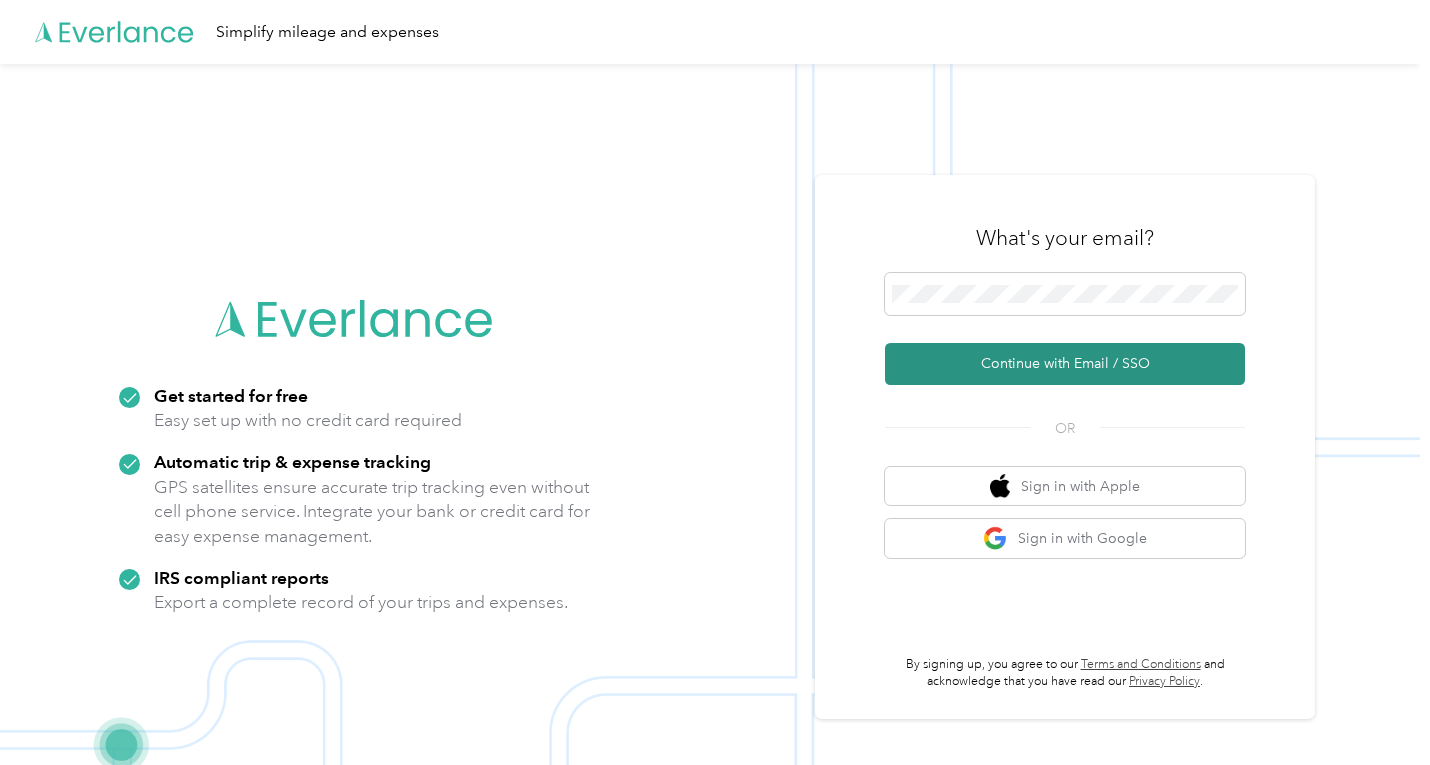 click on "Continue with Email / SSO" at bounding box center (1065, 364) 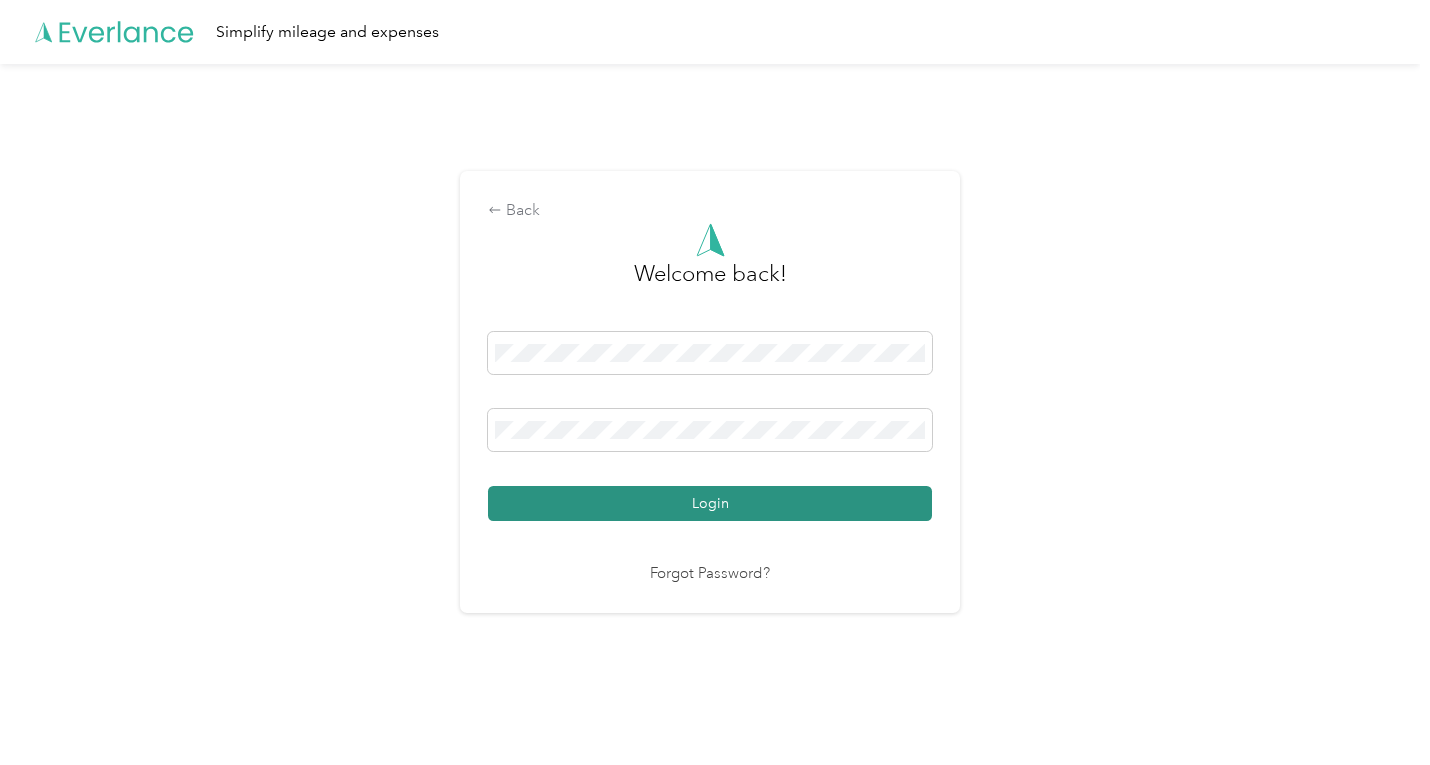 click on "Login" at bounding box center (710, 503) 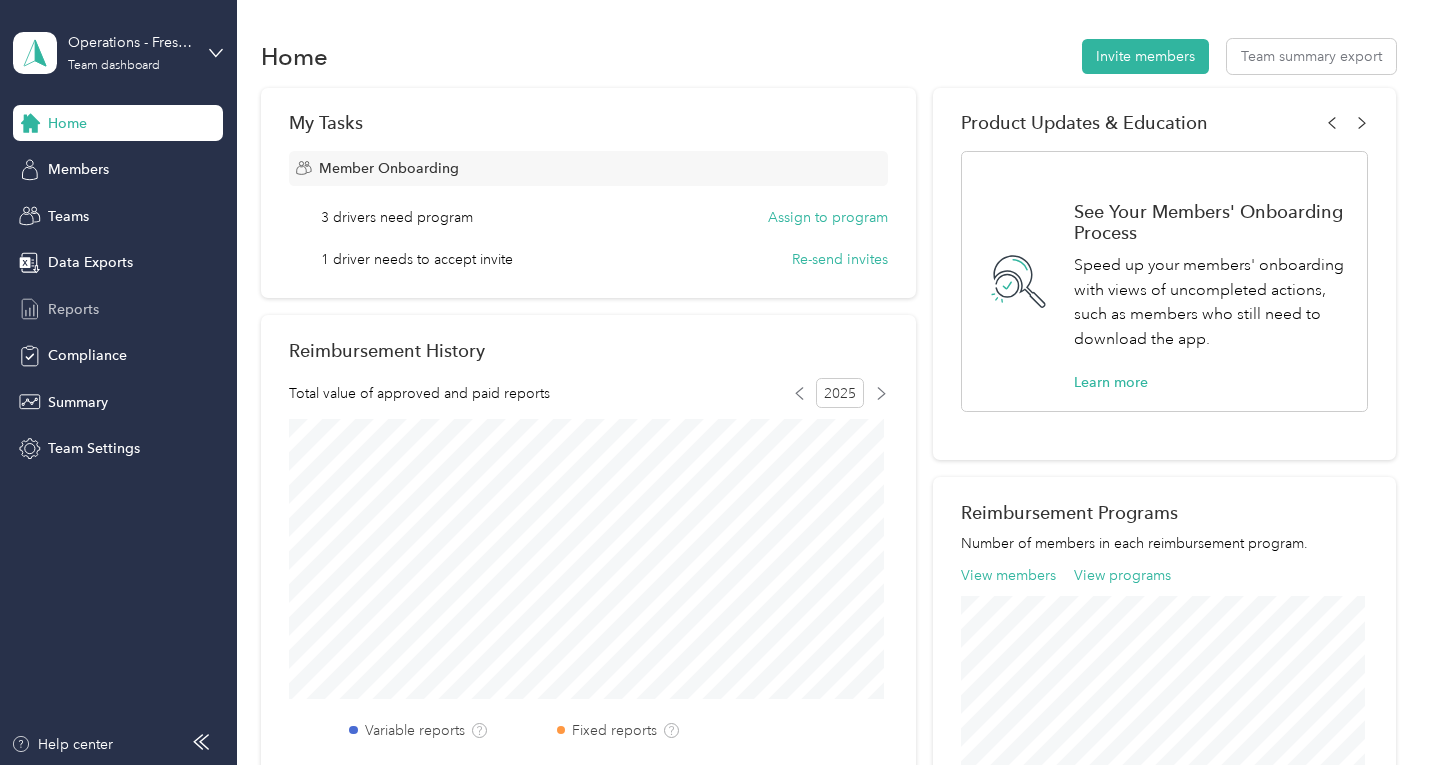 click on "Reports" at bounding box center [73, 309] 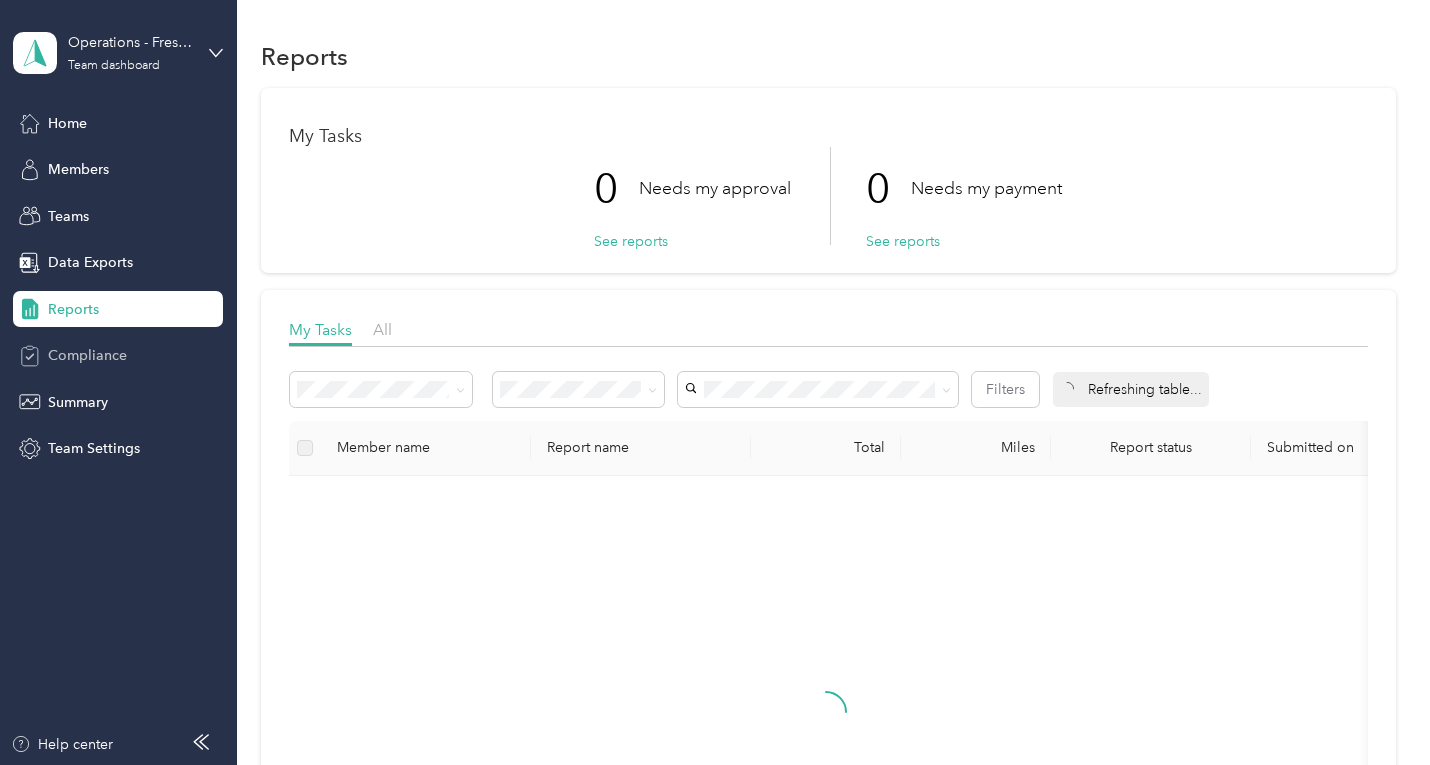 click on "Compliance" at bounding box center [87, 355] 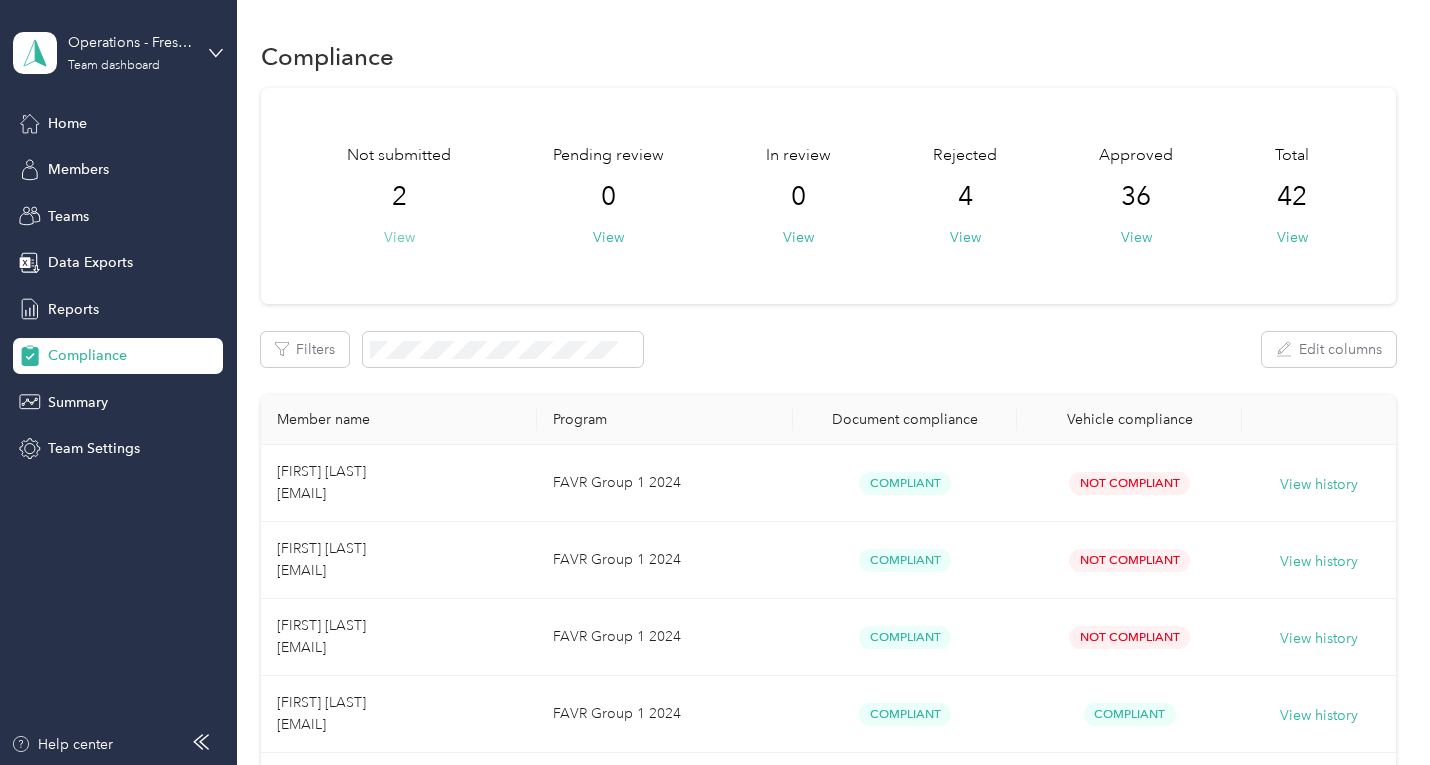 click on "View" at bounding box center (399, 237) 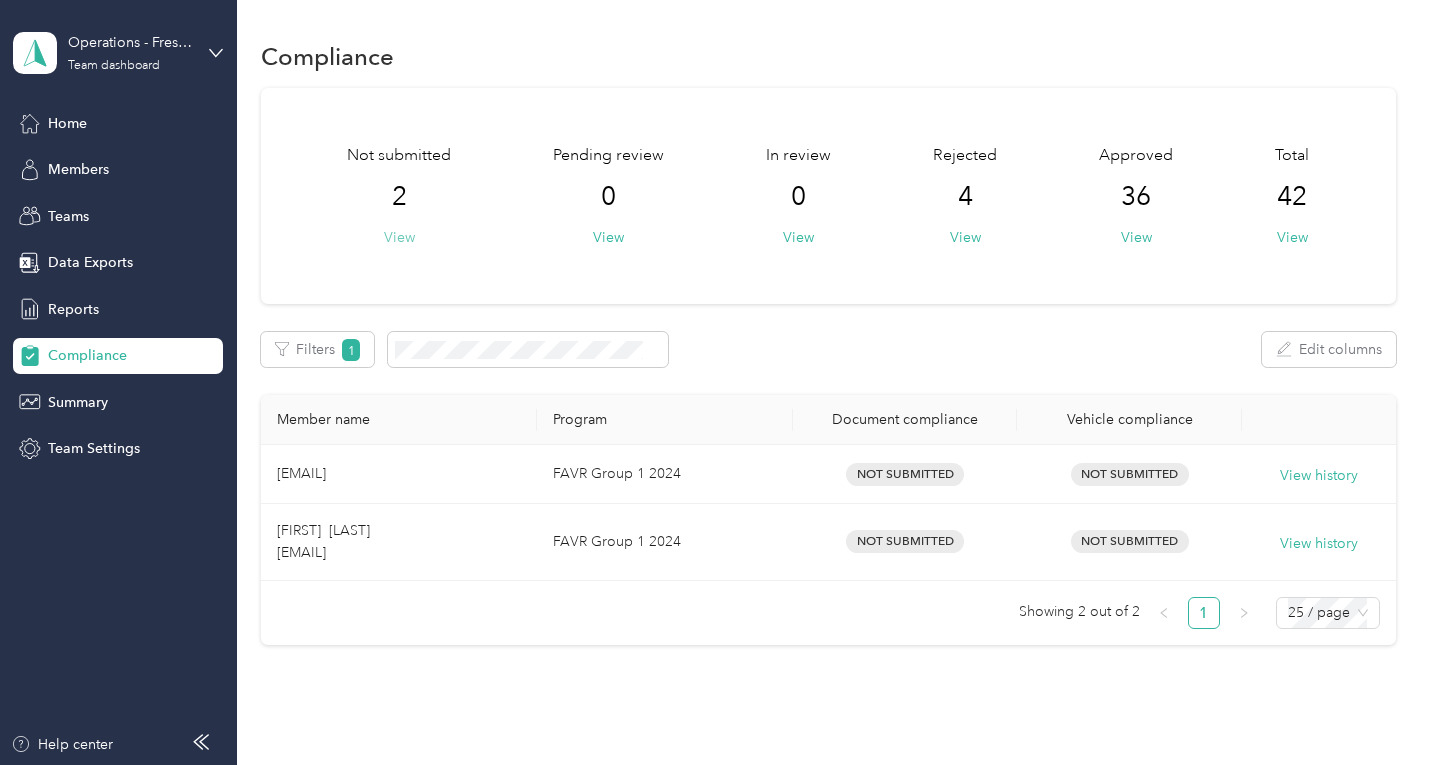 click on "View" at bounding box center [399, 237] 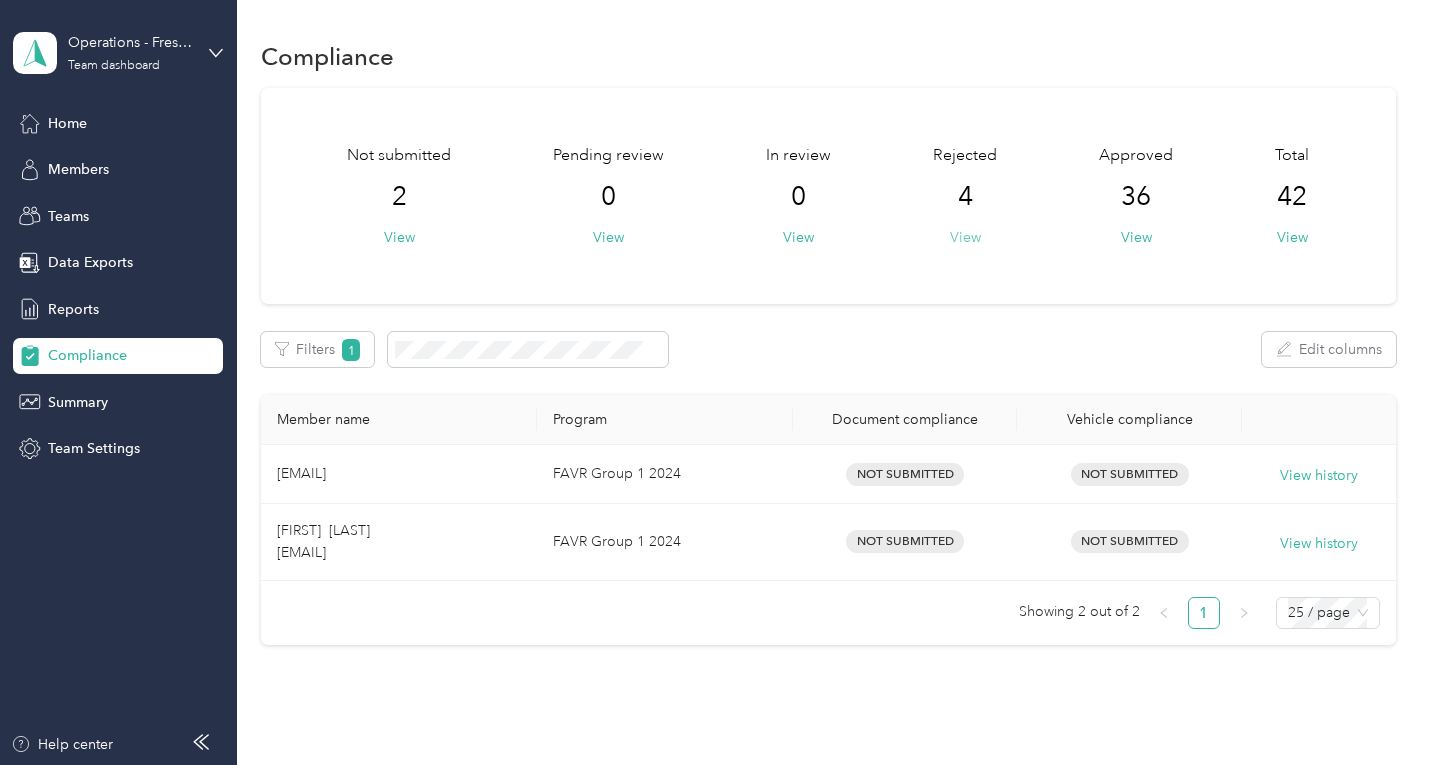 click on "View" at bounding box center [965, 237] 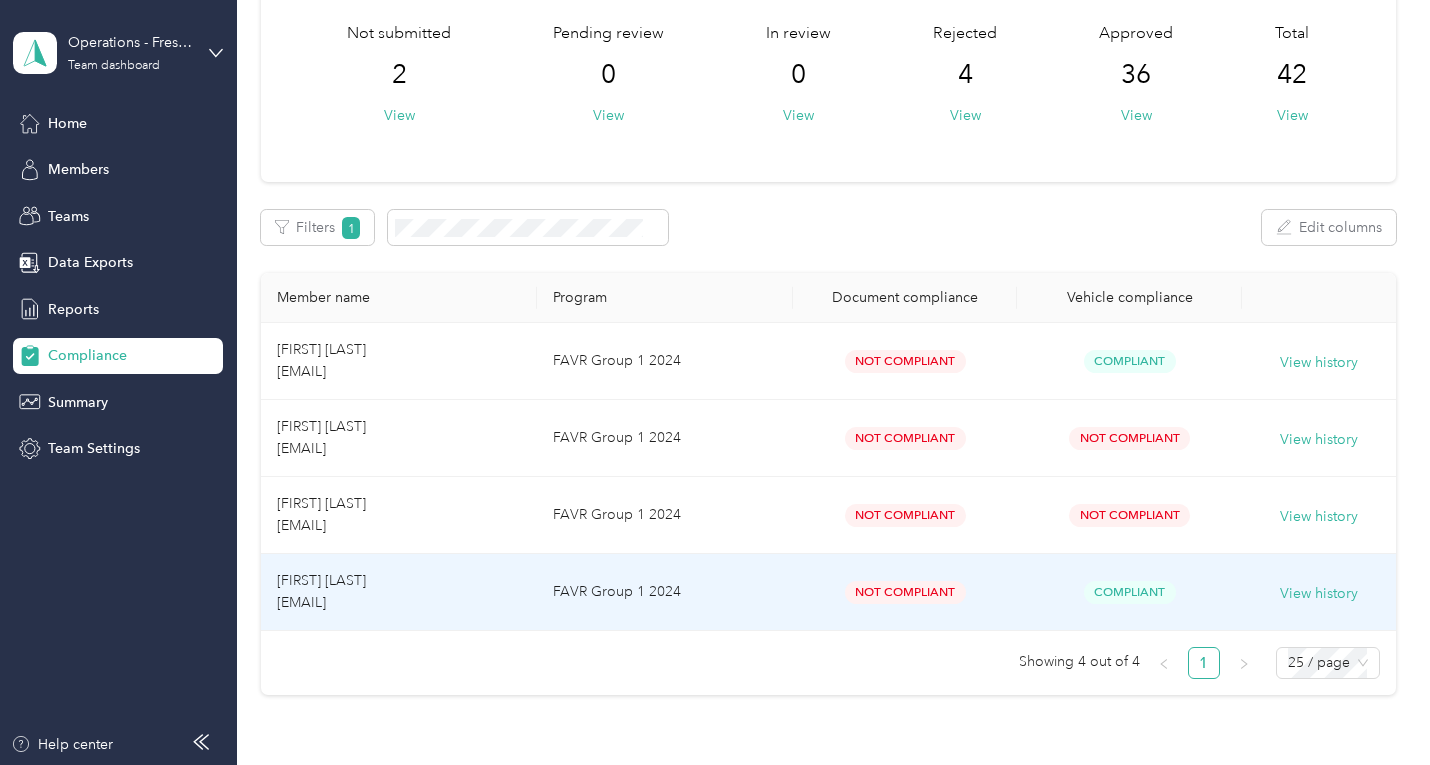 scroll, scrollTop: 0, scrollLeft: 0, axis: both 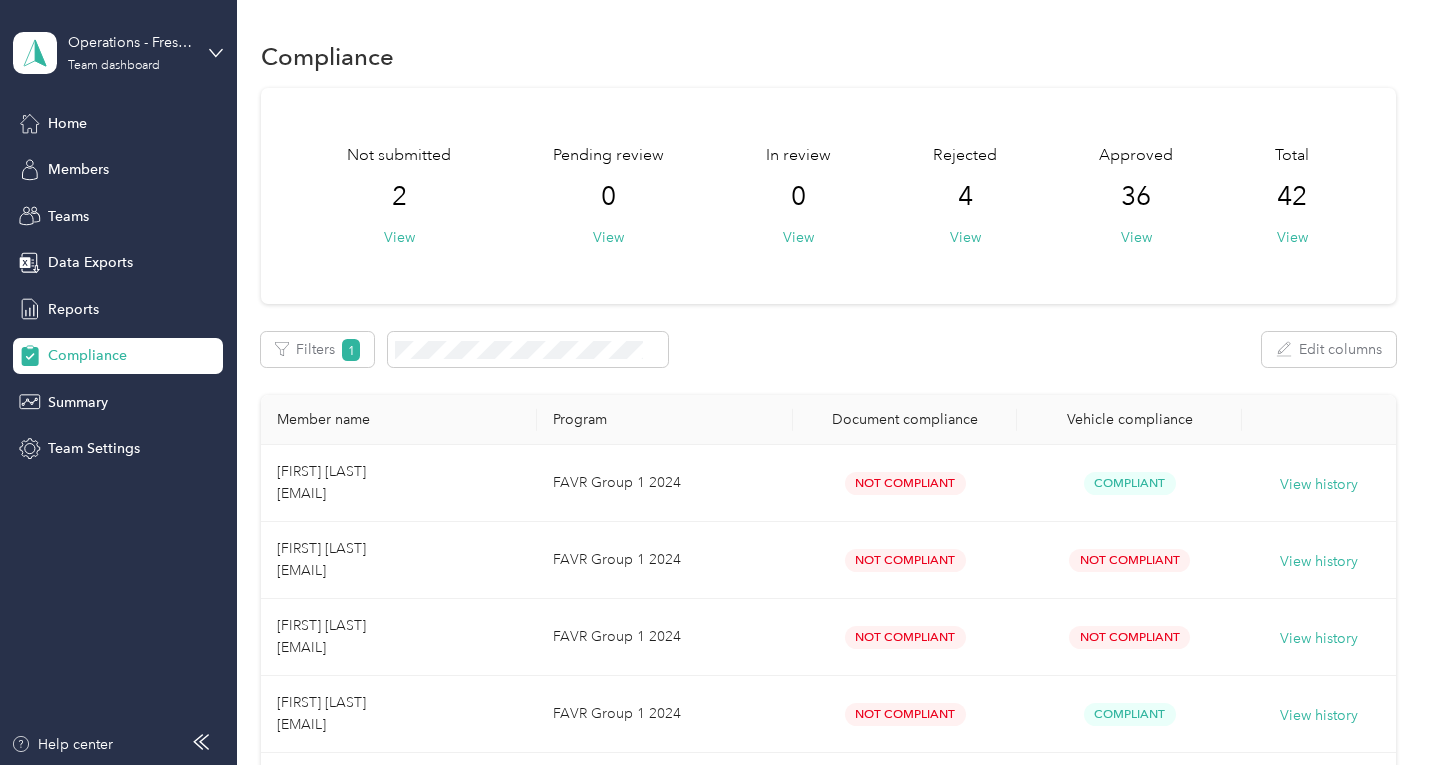 click on "Not submitted 2 View Pending review 0 View In review 0 View Rejected 4 View Approved 36 View Total 42 View" at bounding box center (828, 196) 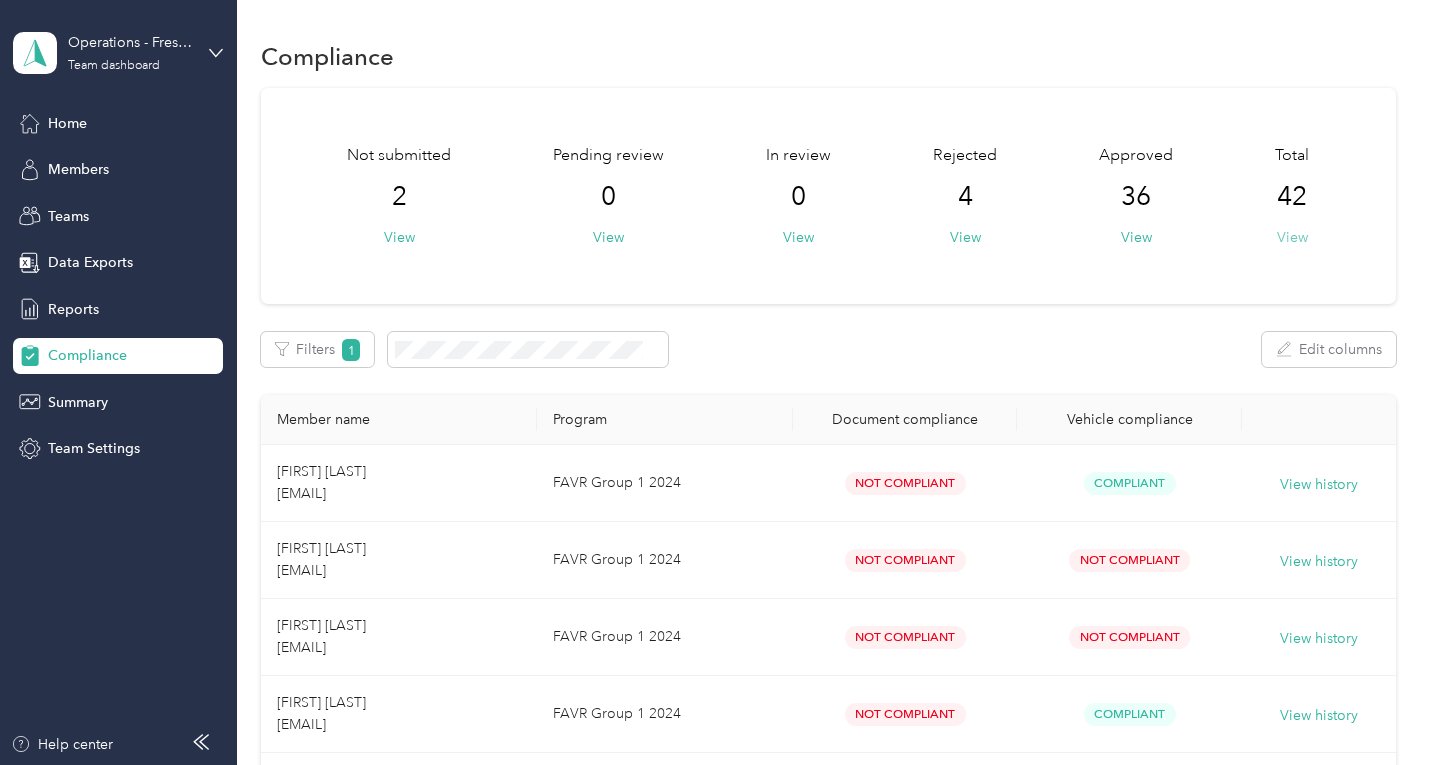 click on "View" at bounding box center (1292, 237) 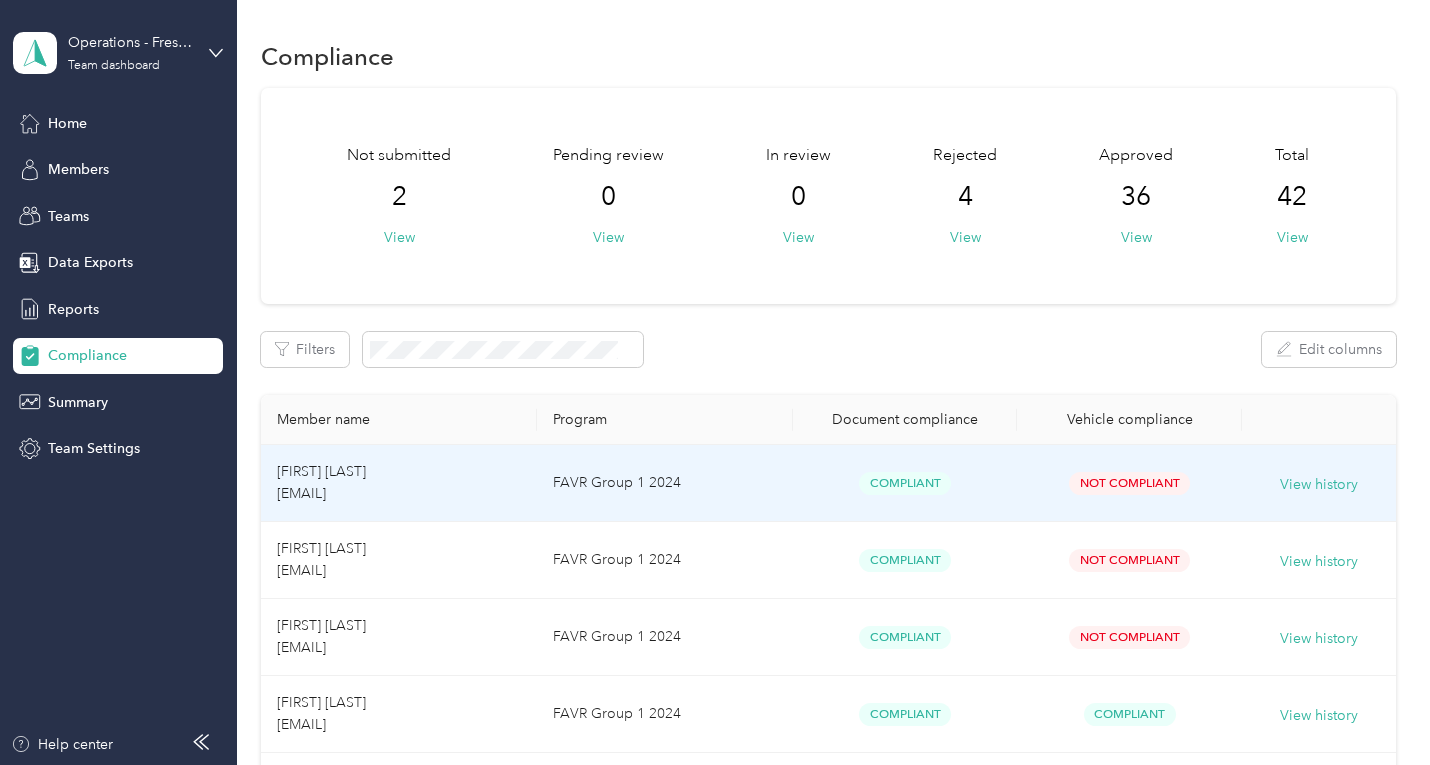 scroll, scrollTop: 1875, scrollLeft: 0, axis: vertical 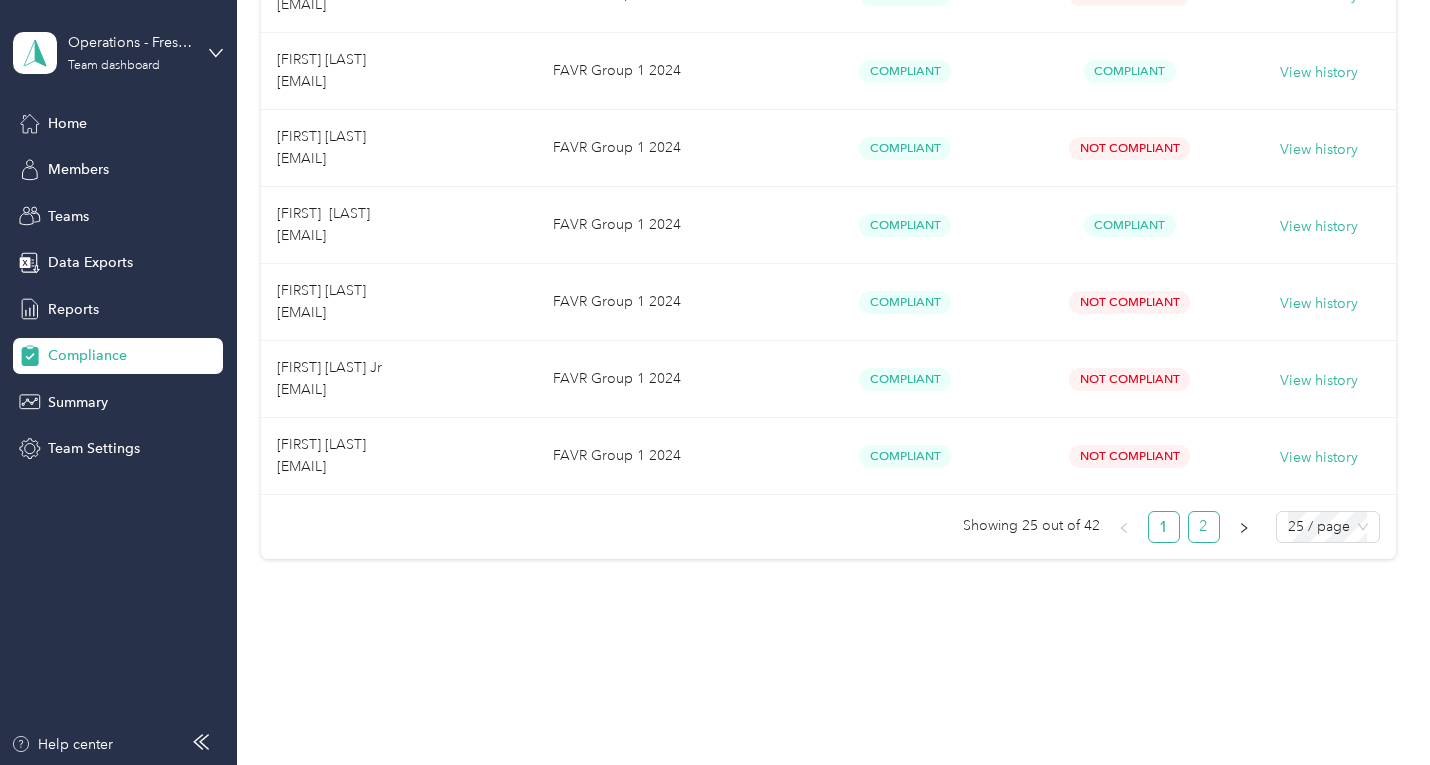 click on "2" at bounding box center [1204, 527] 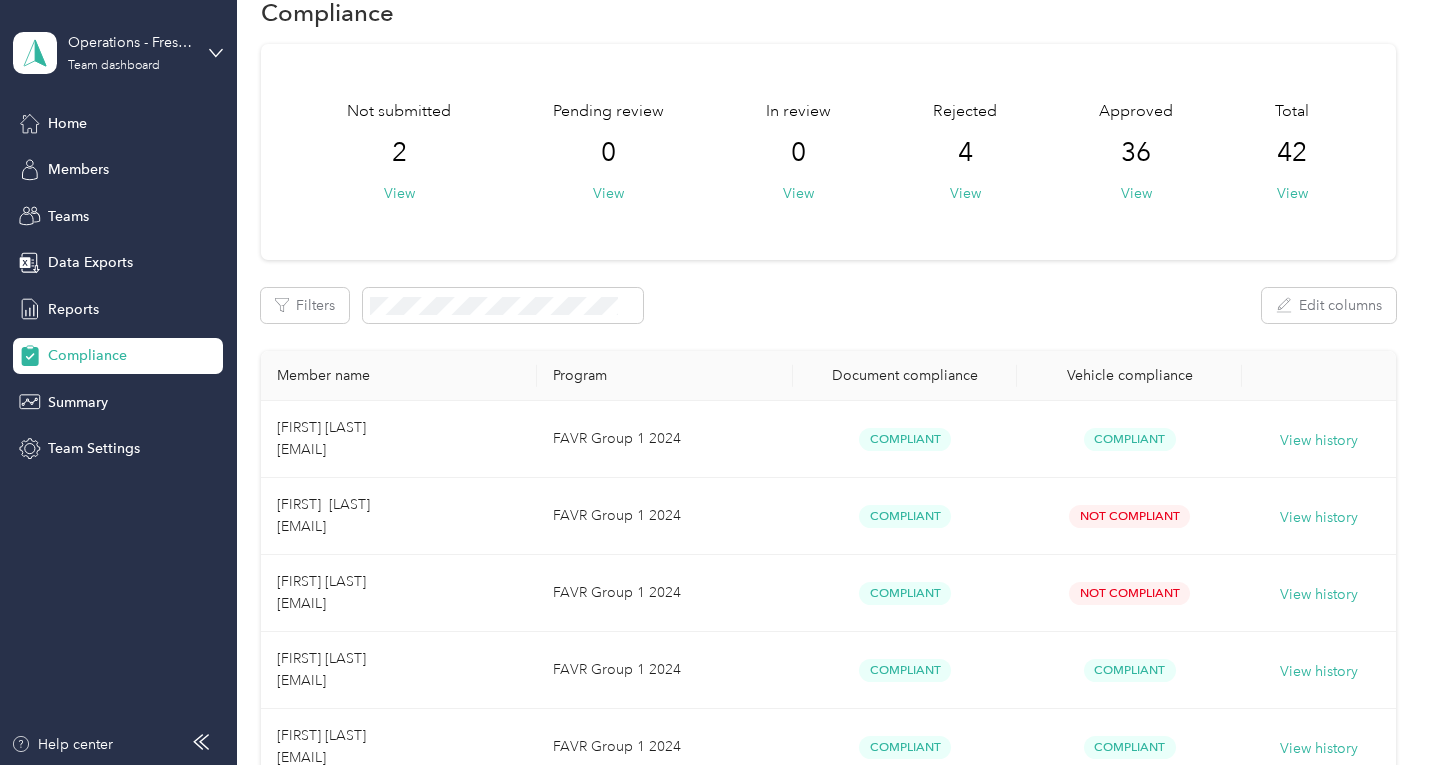 scroll, scrollTop: 0, scrollLeft: 0, axis: both 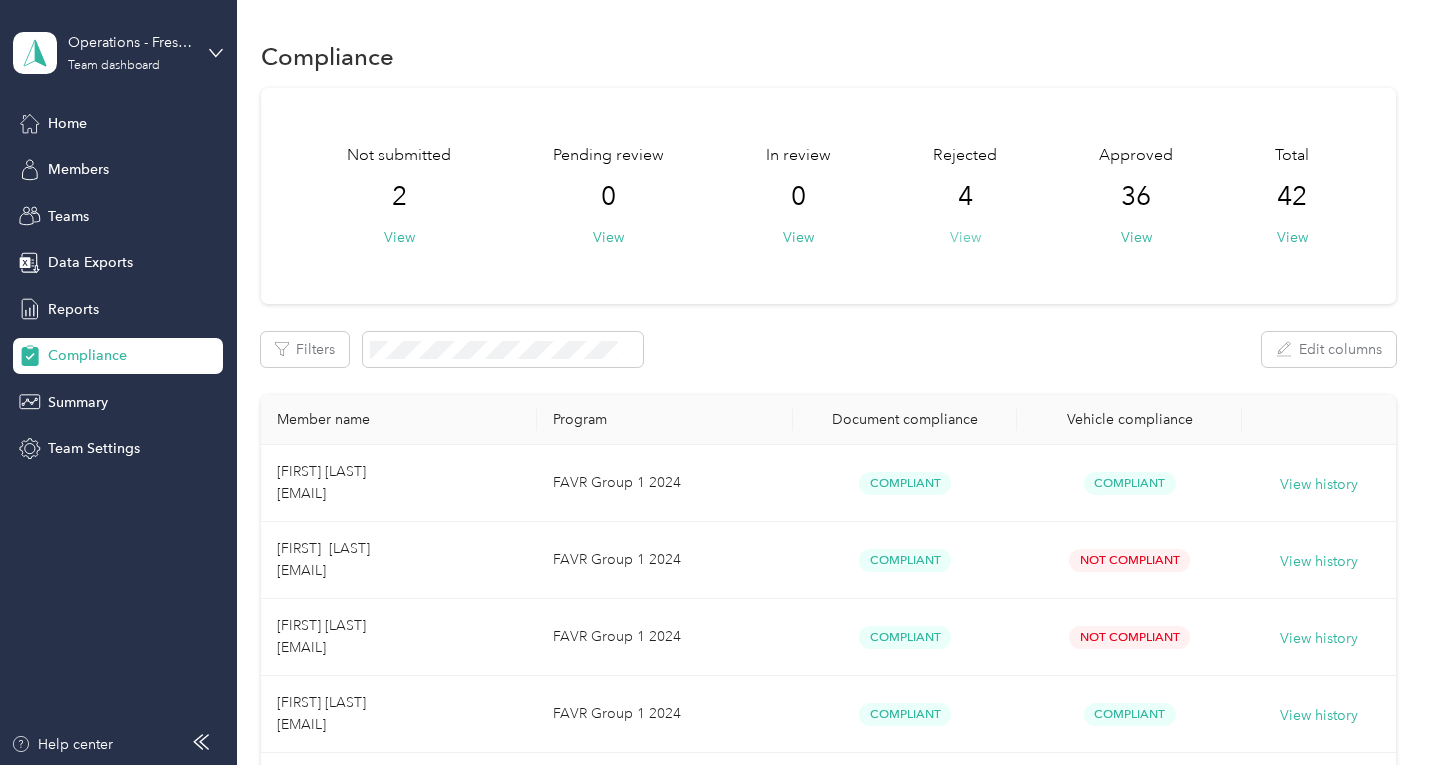 click on "View" at bounding box center [965, 237] 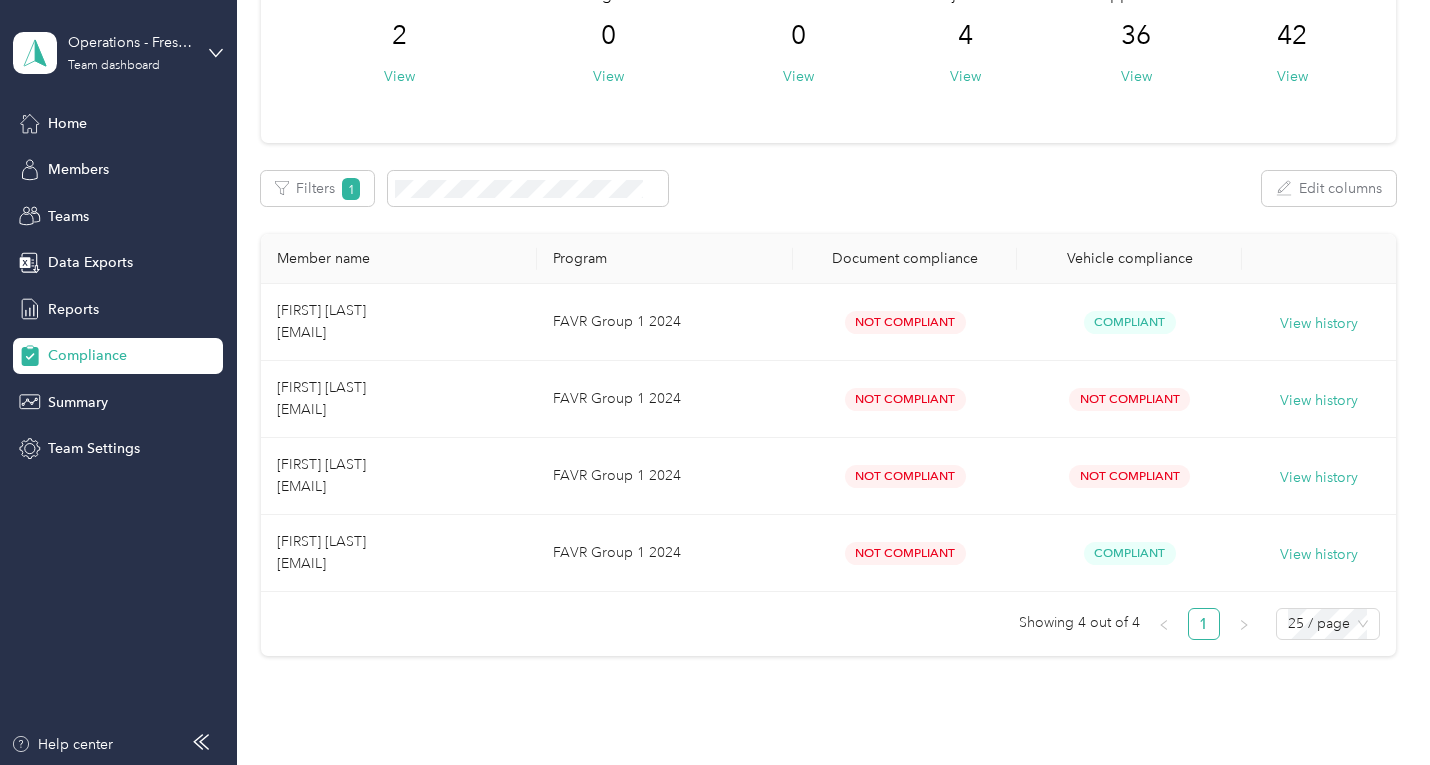 scroll, scrollTop: 100, scrollLeft: 0, axis: vertical 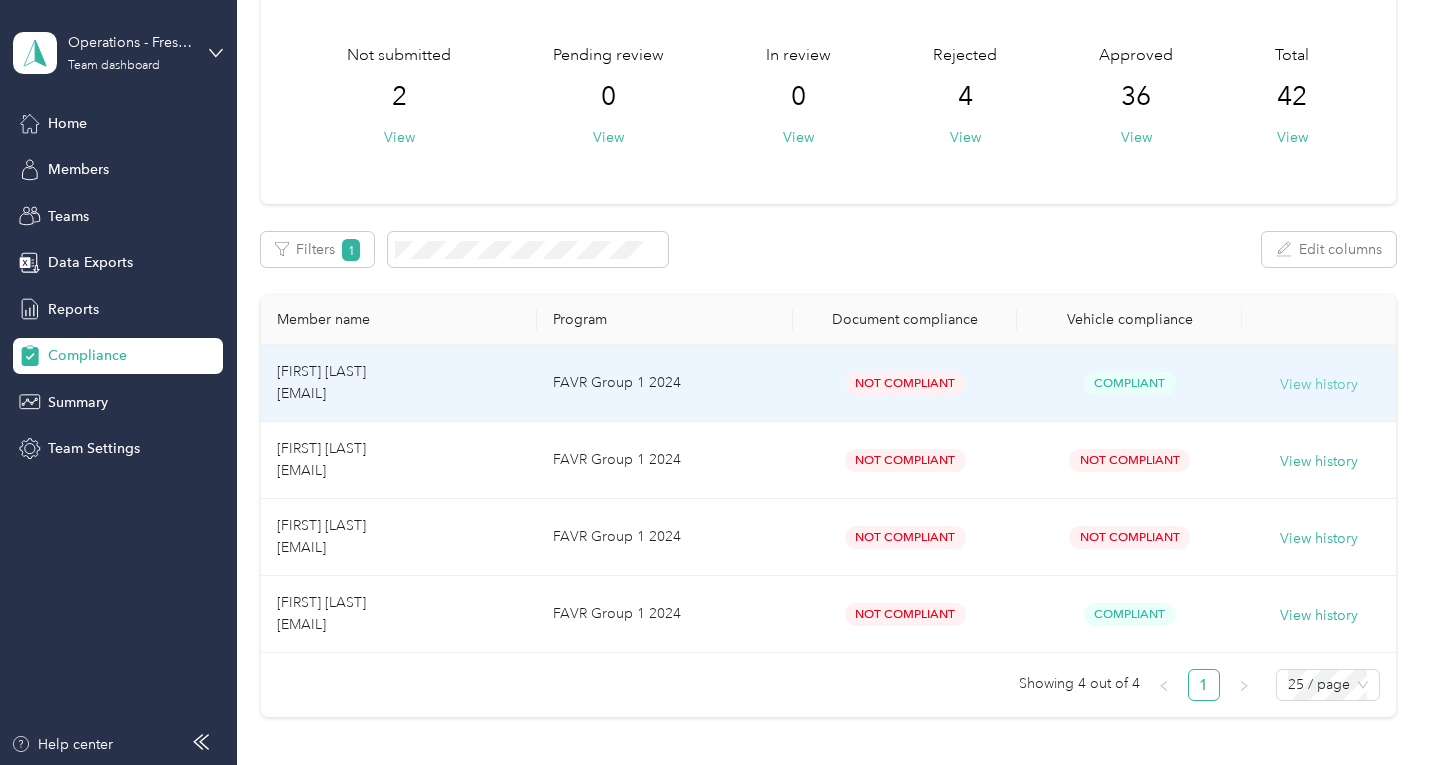 click on "View history" at bounding box center [1319, 385] 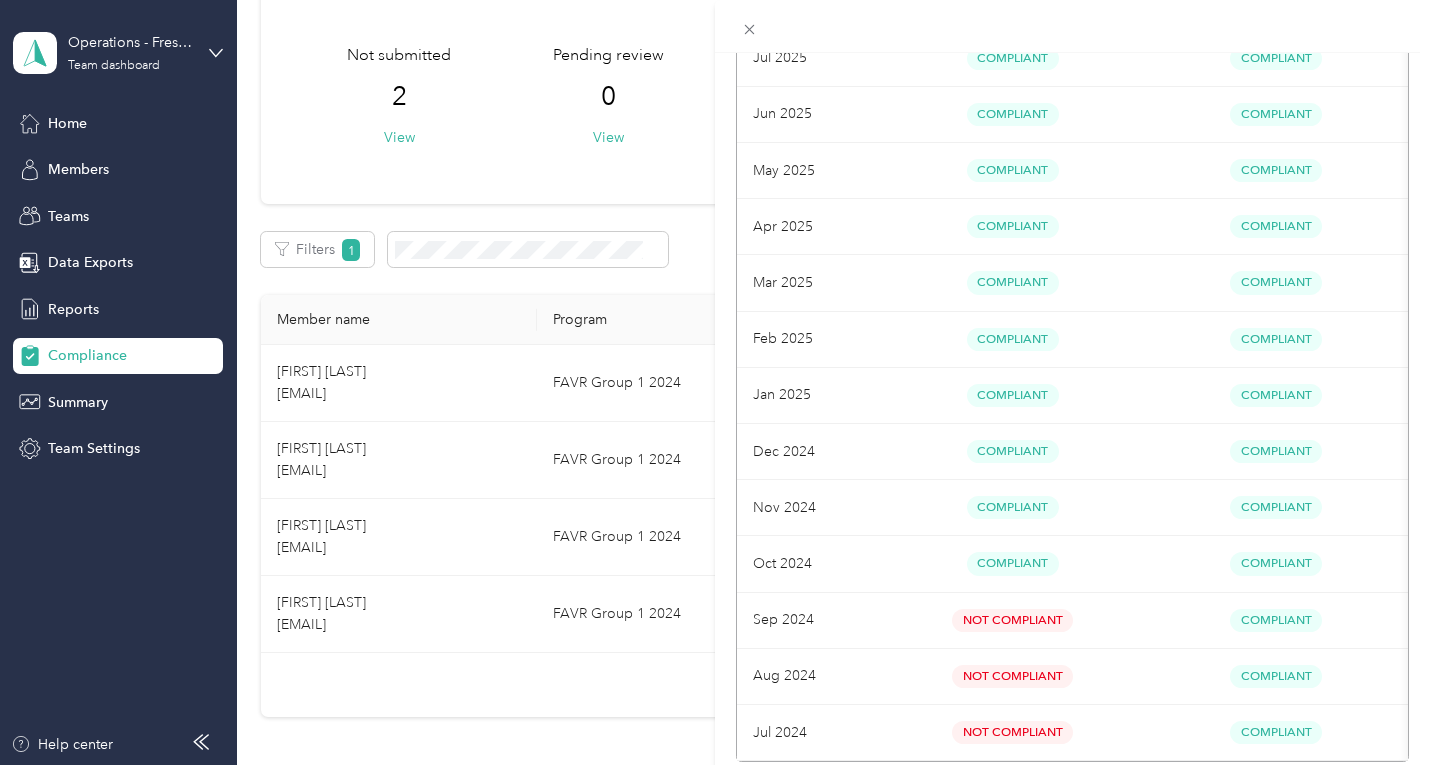 scroll, scrollTop: 0, scrollLeft: 0, axis: both 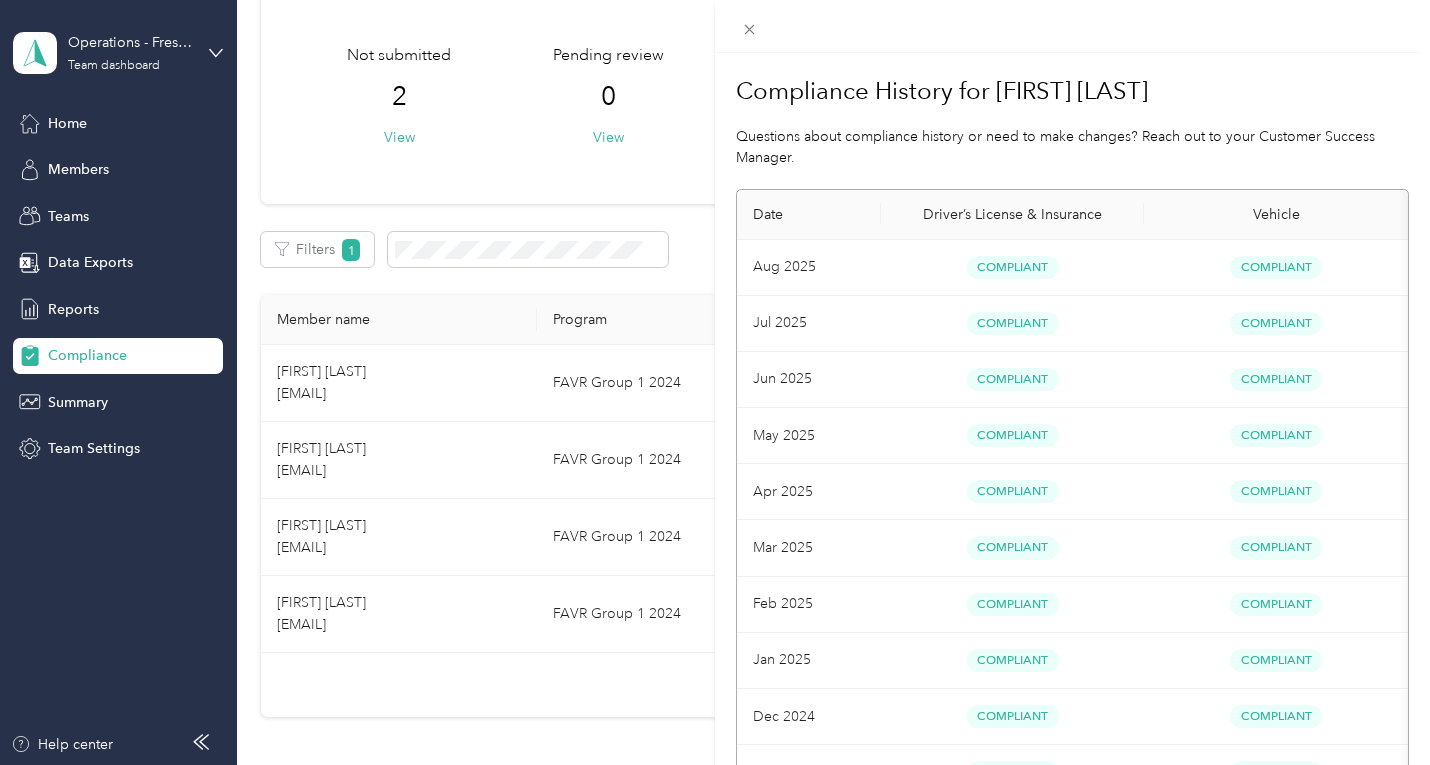 click on "Compliance History for [FIRST] [LAST] Questions about compliance history or need to make changes? Reach out to your Customer Success Manager. Date Driver’s License & Insurance Vehicle      Aug 2025 Compliant Compliant Jul 2025 Compliant Compliant Jun 2025 Compliant Compliant May 2025 Compliant Compliant Apr 2025 Compliant Compliant Mar 2025 Compliant Compliant Feb 2025 Compliant Compliant Jan 2025 Compliant Compliant Dec 2024 Compliant Compliant Nov 2024 Compliant Compliant Oct 2024 Compliant Compliant Sep 2024 Not Compliant Compliant Aug 2024 Not Compliant Compliant Jul 2024 Not Compliant Compliant" at bounding box center [715, 382] 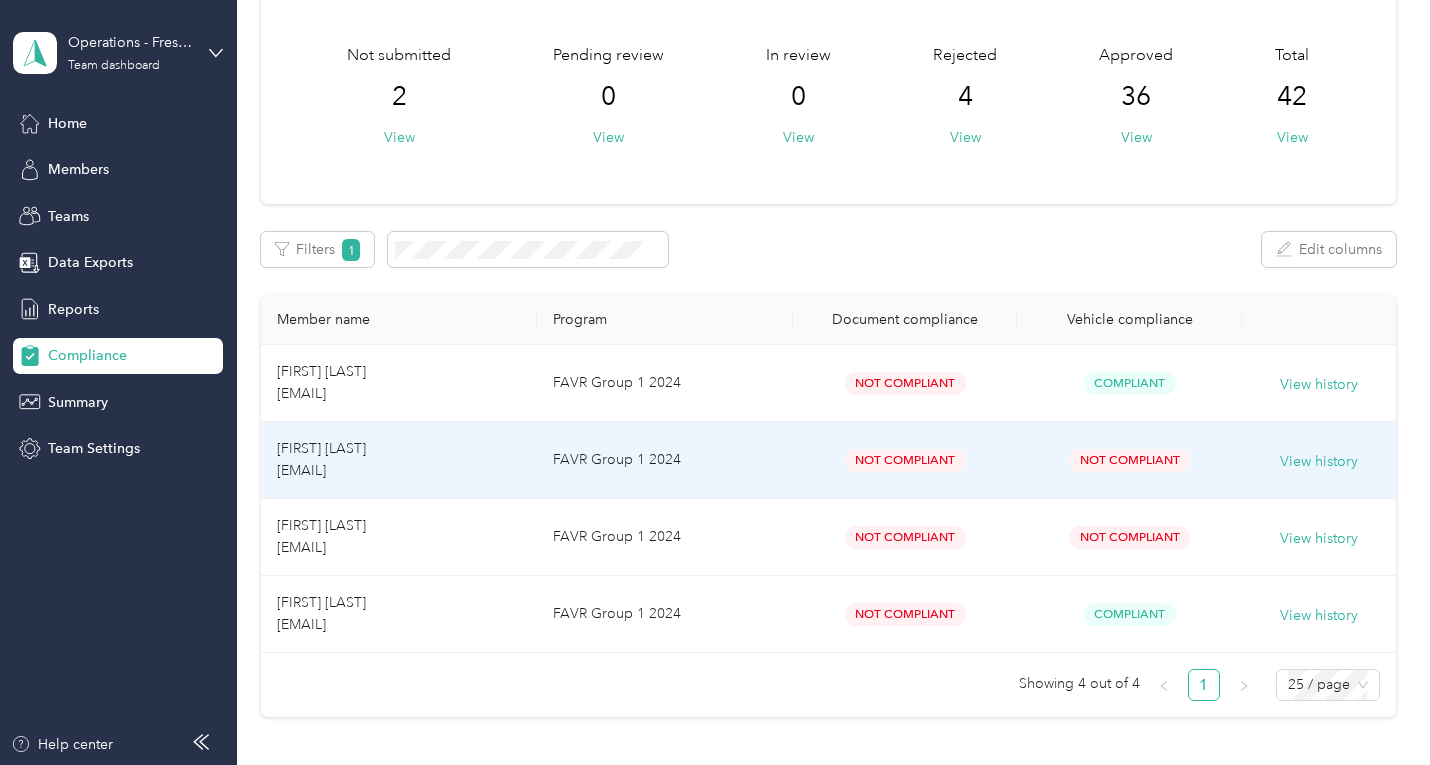 click on "View history" at bounding box center (1318, 460) 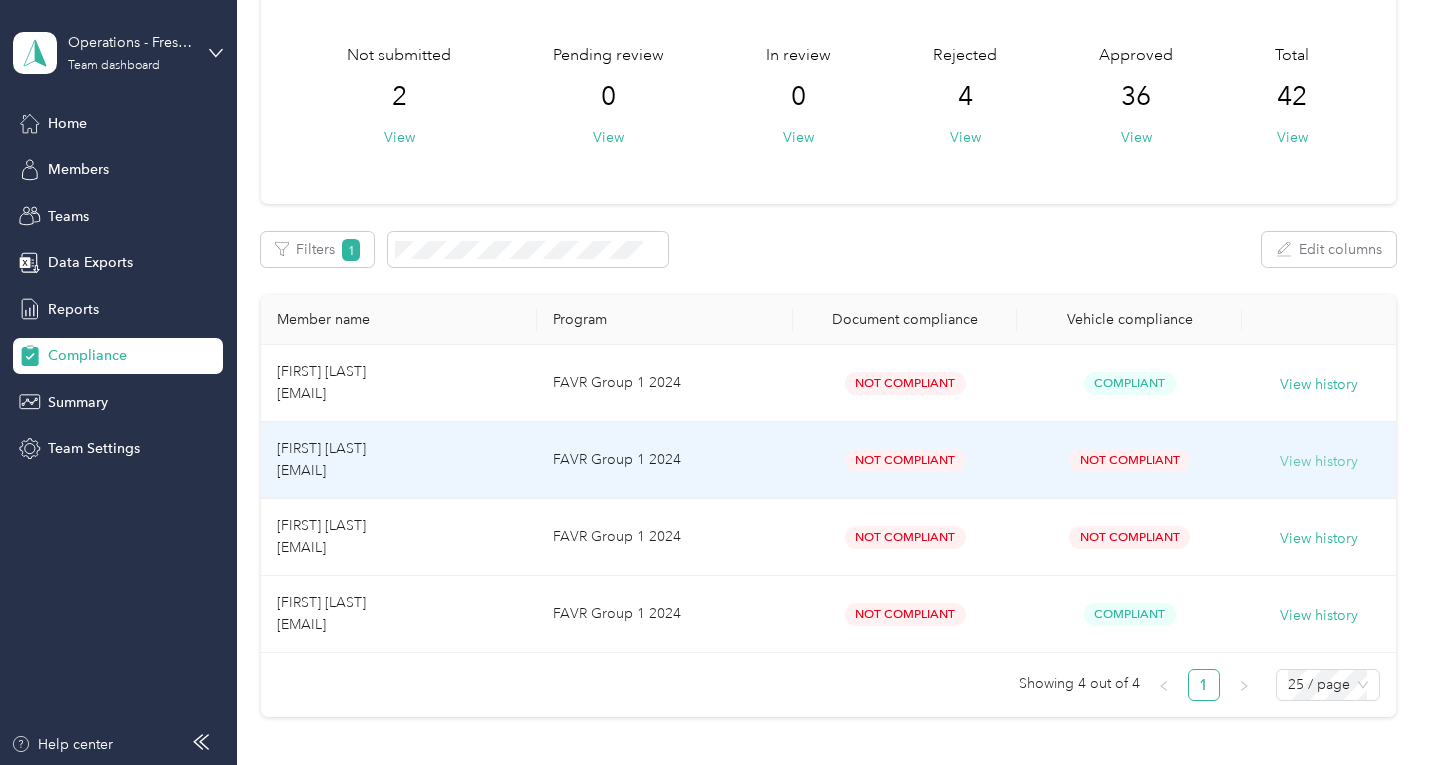 click on "View history" at bounding box center (1319, 462) 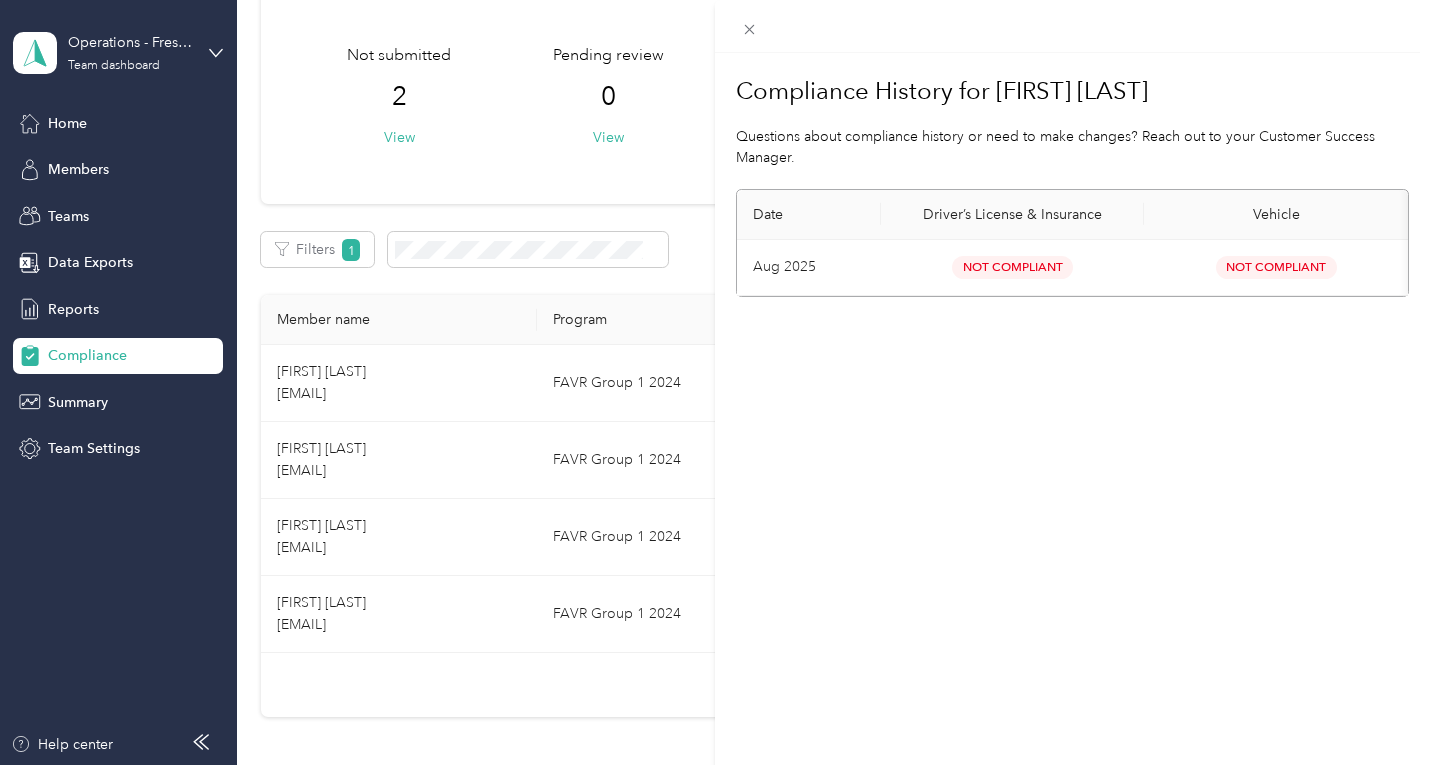 click on "Compliance History for [FIRST] [LAST] Questions about compliance history or need to make changes? Reach out to your Customer Success Manager. Date Driver’s License & Insurance Vehicle      Aug 2025 Not Compliant Not Compliant" at bounding box center [715, 382] 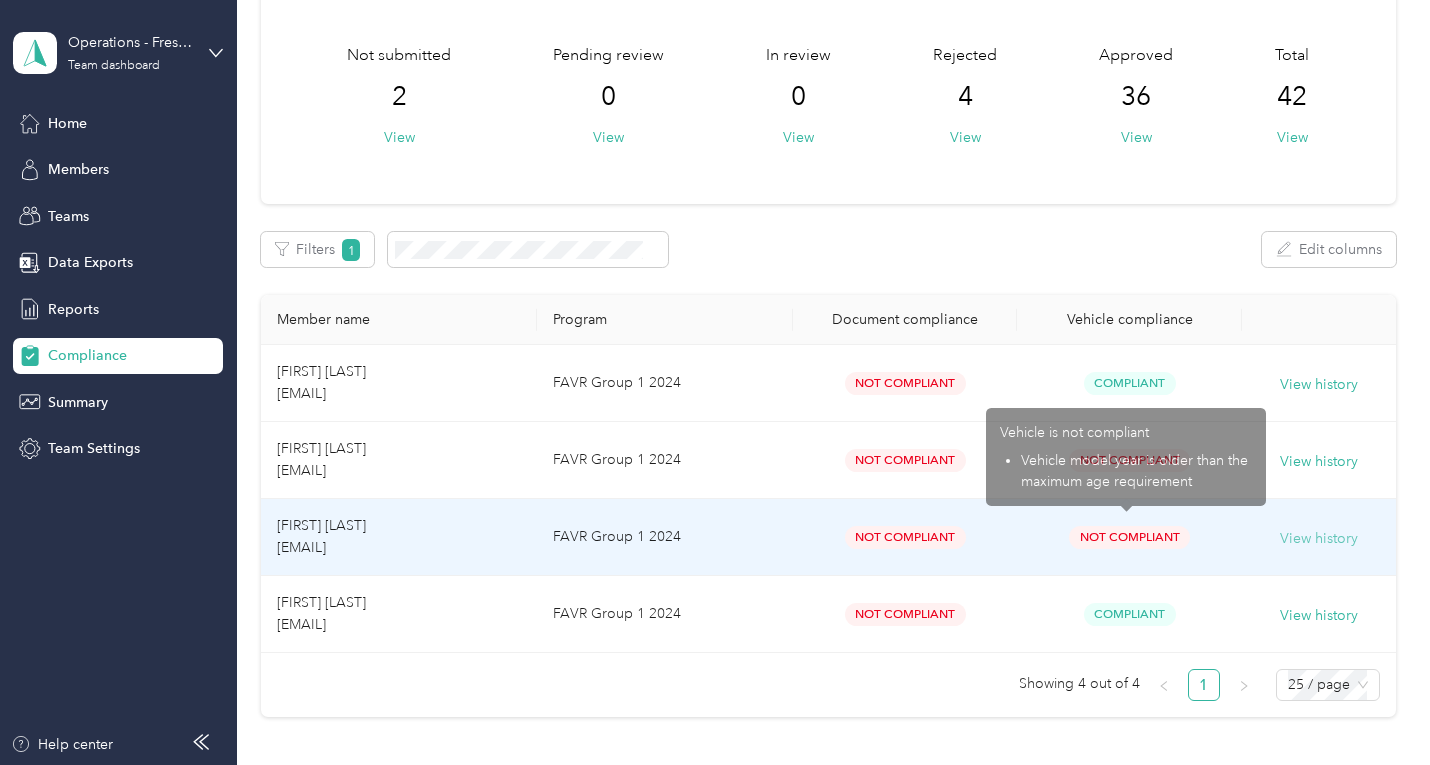 click on "View history" at bounding box center (1319, 539) 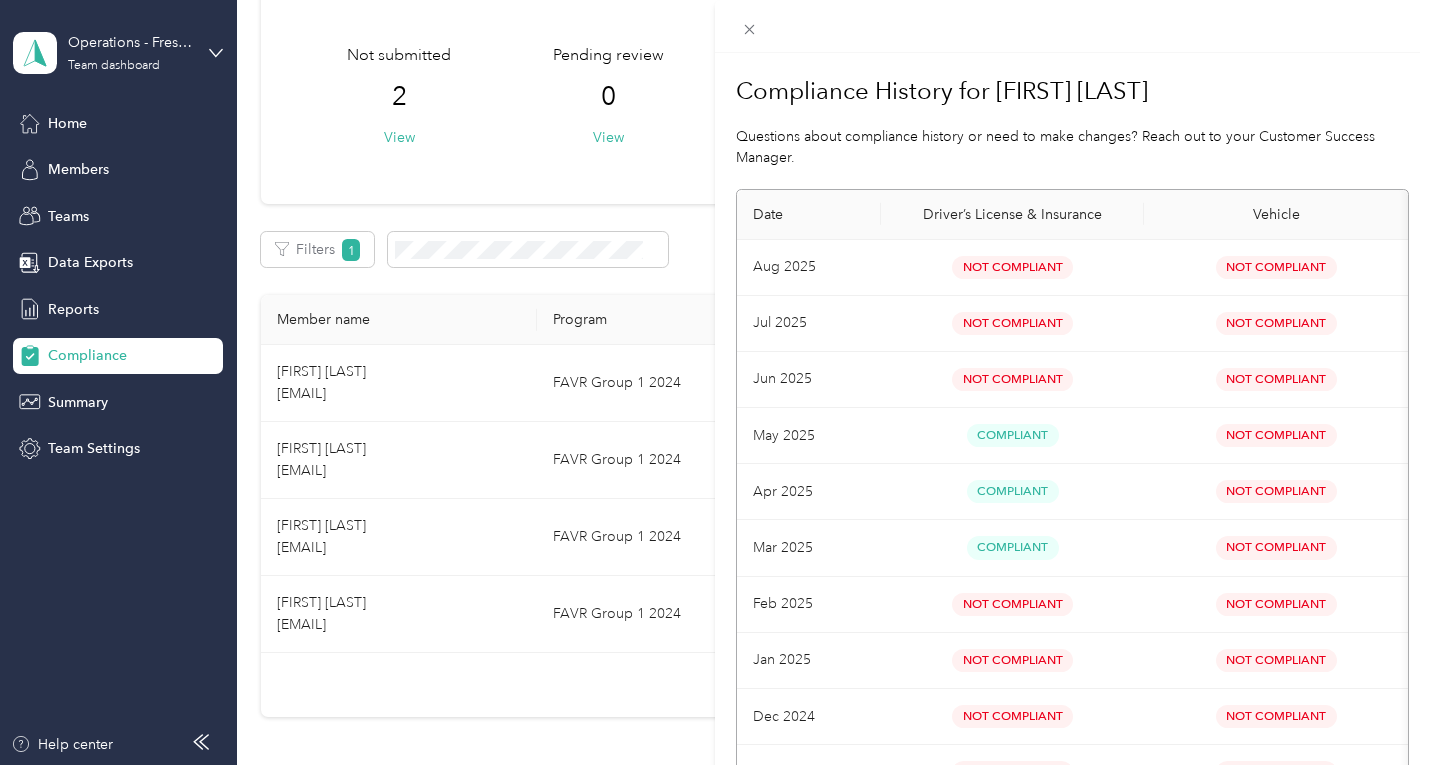 click on "Compliance History for [FIRST] [LAST] Questions about compliance history or need to make changes? Reach out to your Customer Success Manager. Date Driver’s License & Insurance Vehicle      Aug 2025 Not Compliant Not Compliant Jul 2025 Not Compliant Not Compliant Jun 2025 Not Compliant Not Compliant May 2025 Compliant Not Compliant Apr 2025 Compliant Not Compliant Mar 2025 Compliant Not Compliant Feb 2025 Not Compliant Not Compliant Jan 2025 Not Compliant Not Compliant Dec 2024 Not Compliant Not Compliant Nov 2024 Not Compliant Not Compliant" at bounding box center (715, 382) 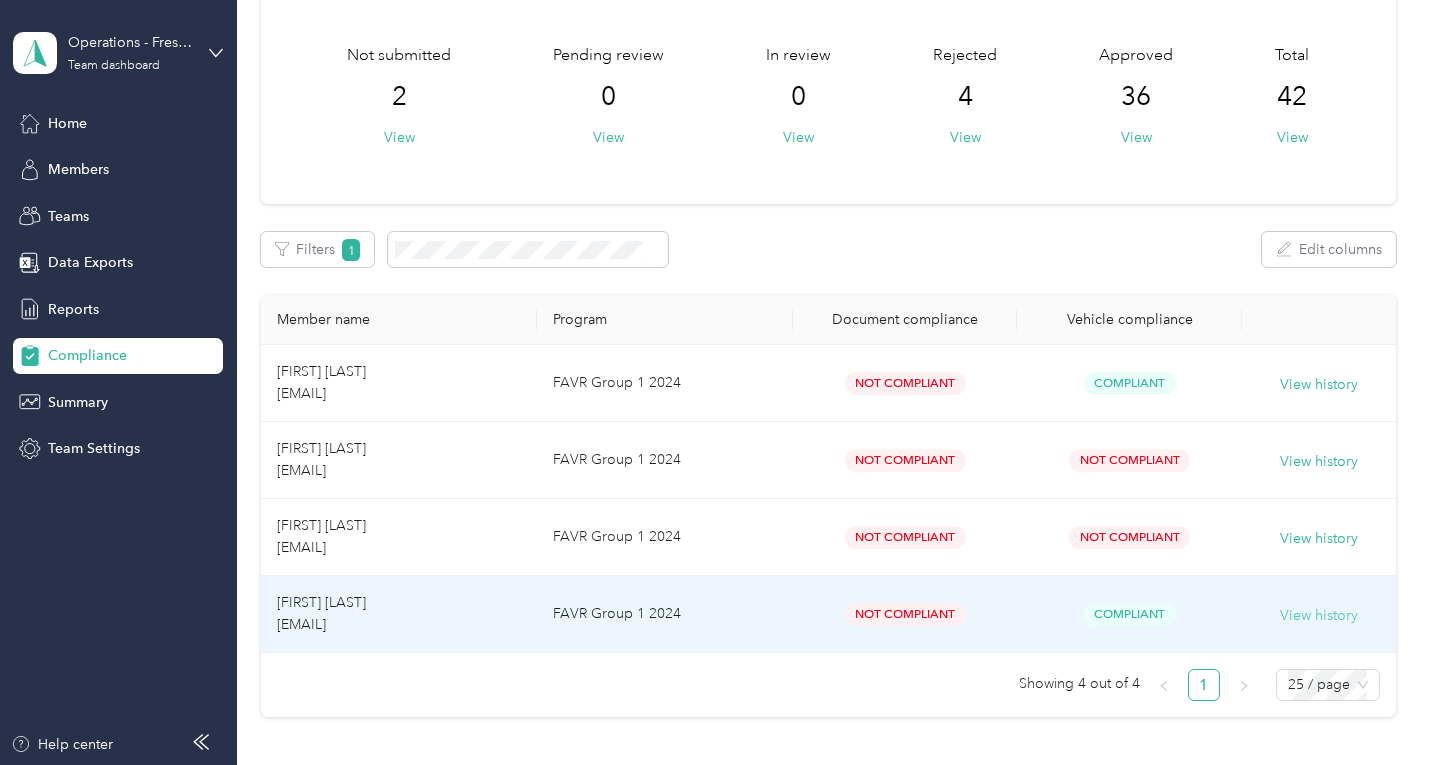click on "View history" at bounding box center (1319, 616) 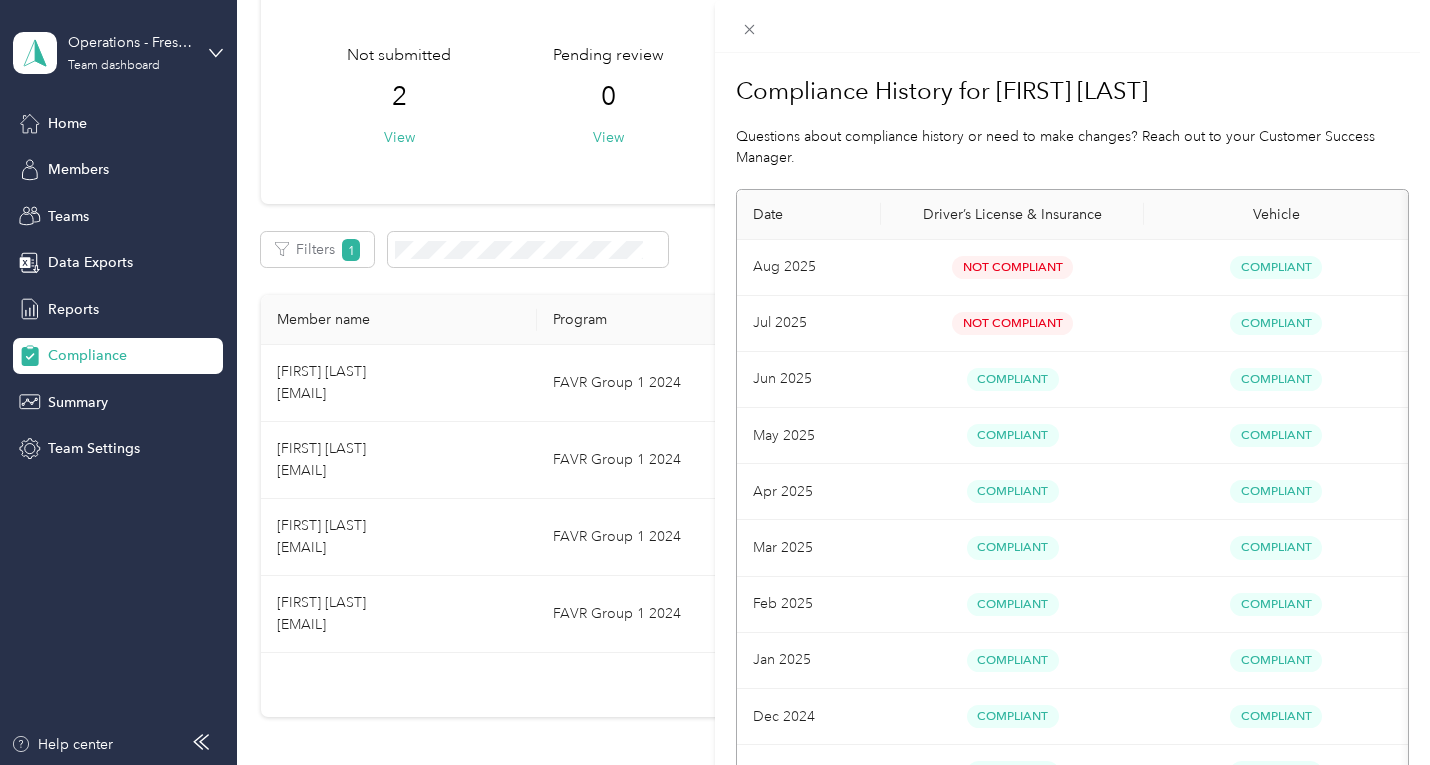 click on "Compliance History for [FIRST] [LAST] Questions about compliance history or need to make changes? Reach out to your Customer Success Manager. Date Driver’s License & Insurance Vehicle      Aug 2025 Not Compliant Compliant Jul 2025 Not Compliant Compliant Jun 2025 Compliant Compliant May 2025 Compliant Compliant Apr 2025 Compliant Compliant Mar 2025 Compliant Compliant Feb 2025 Compliant Compliant Jan 2025 Compliant Compliant Dec 2024 Compliant Compliant Nov 2024 Compliant Compliant Oct 2024 Compliant Compliant Sep 2024 Compliant Compliant Aug 2024 Not Compliant Compliant Jul 2024 Not Compliant Compliant" at bounding box center [715, 382] 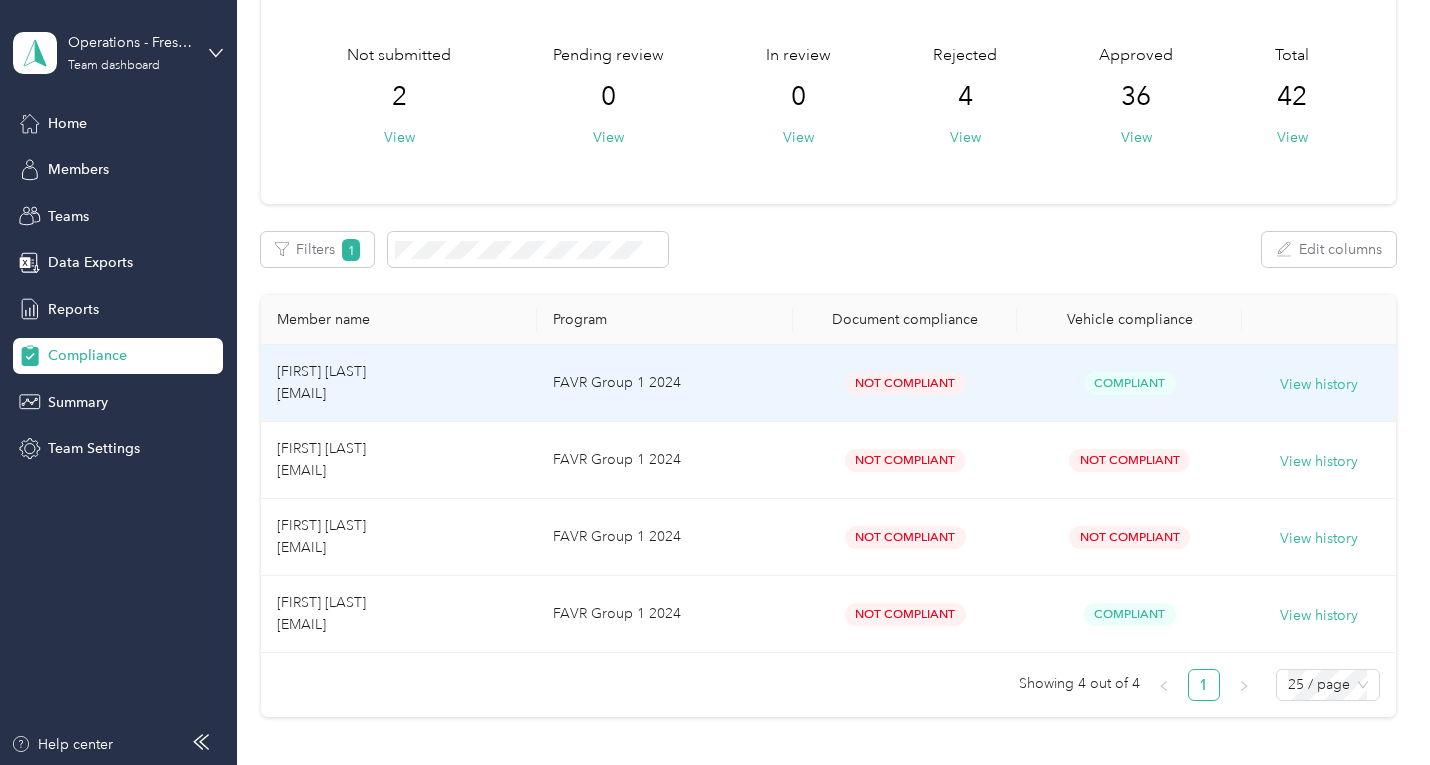 click on "Not Compliant" at bounding box center (905, 383) 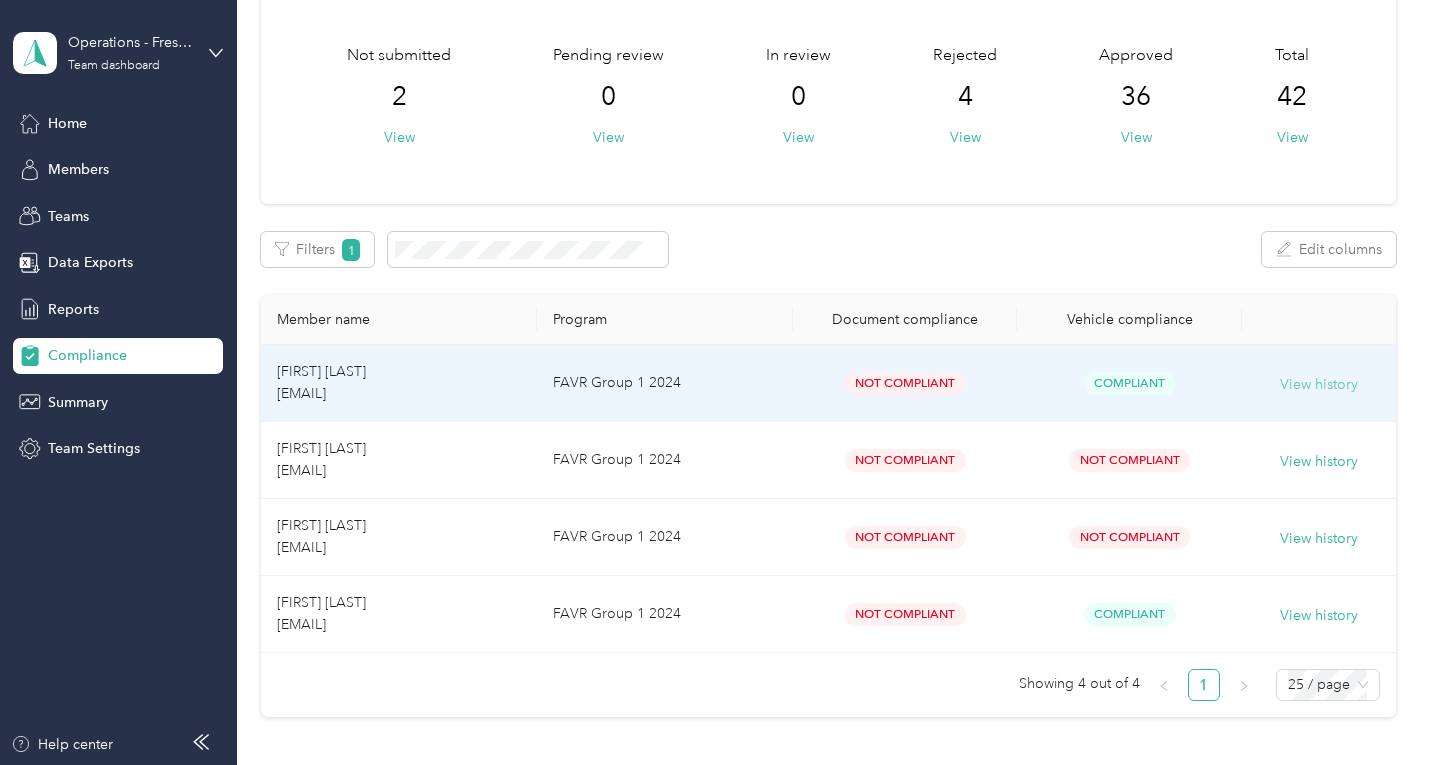 click on "View history" at bounding box center (1319, 385) 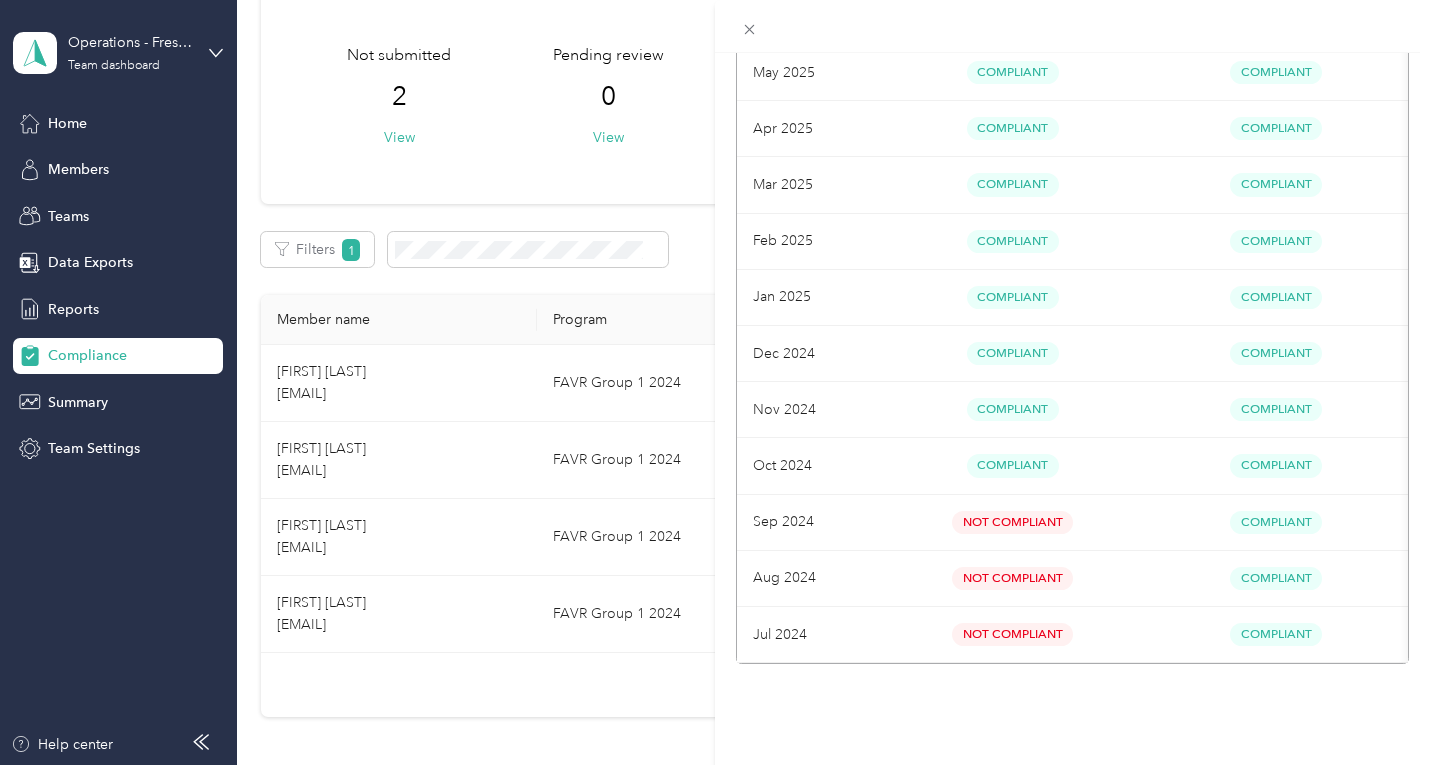 scroll, scrollTop: 0, scrollLeft: 0, axis: both 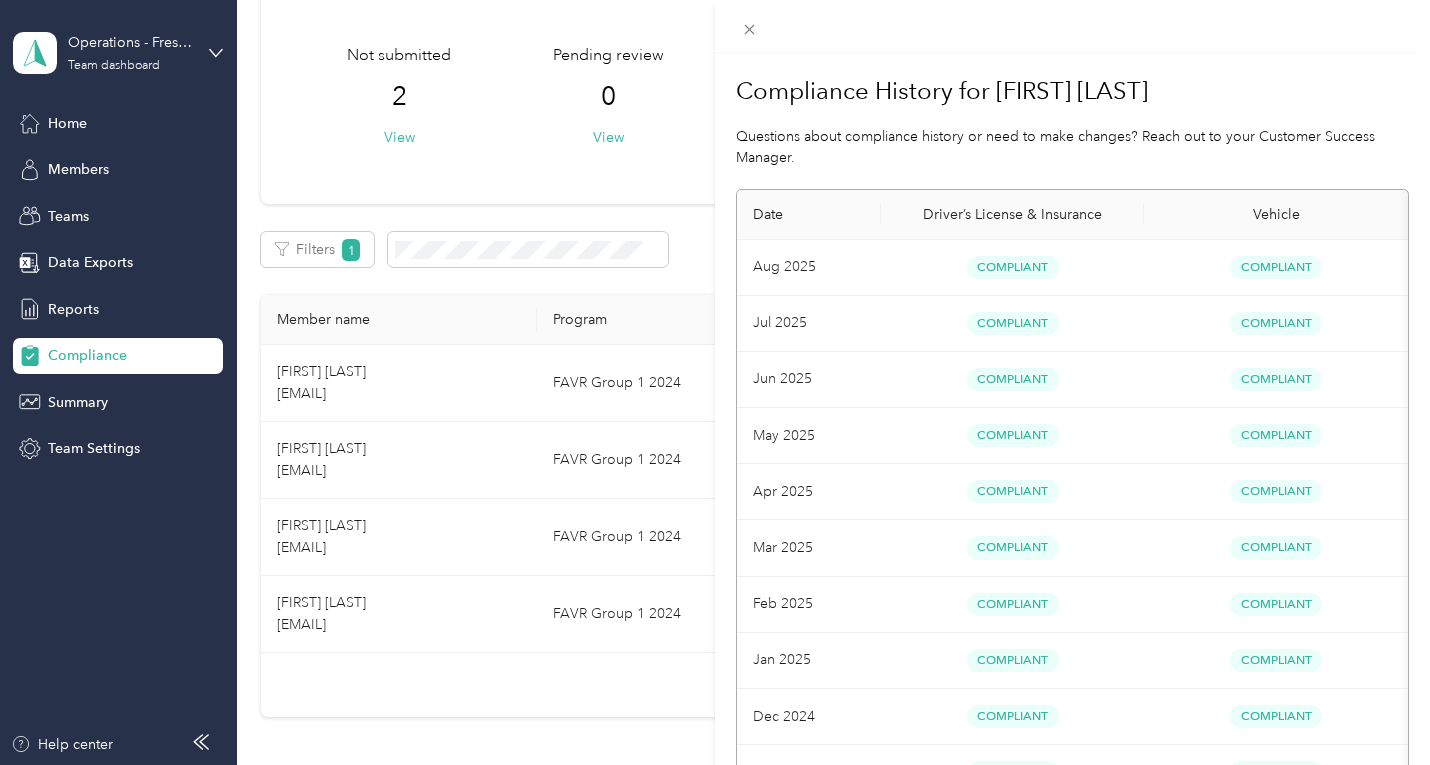click on "Compliance History for [FIRST] [LAST] Questions about compliance history or need to make changes? Reach out to your Customer Success Manager. Date Driver’s License & Insurance Vehicle      Aug 2025 Compliant Compliant Jul 2025 Compliant Compliant Jun 2025 Compliant Compliant May 2025 Compliant Compliant Apr 2025 Compliant Compliant Mar 2025 Compliant Compliant Feb 2025 Compliant Compliant Jan 2025 Compliant Compliant Dec 2024 Compliant Compliant Nov 2024 Compliant Compliant Oct 2024 Compliant Compliant Sep 2024 Not Compliant Compliant Aug 2024 Not Compliant Compliant Jul 2024 Not Compliant Compliant" at bounding box center [715, 382] 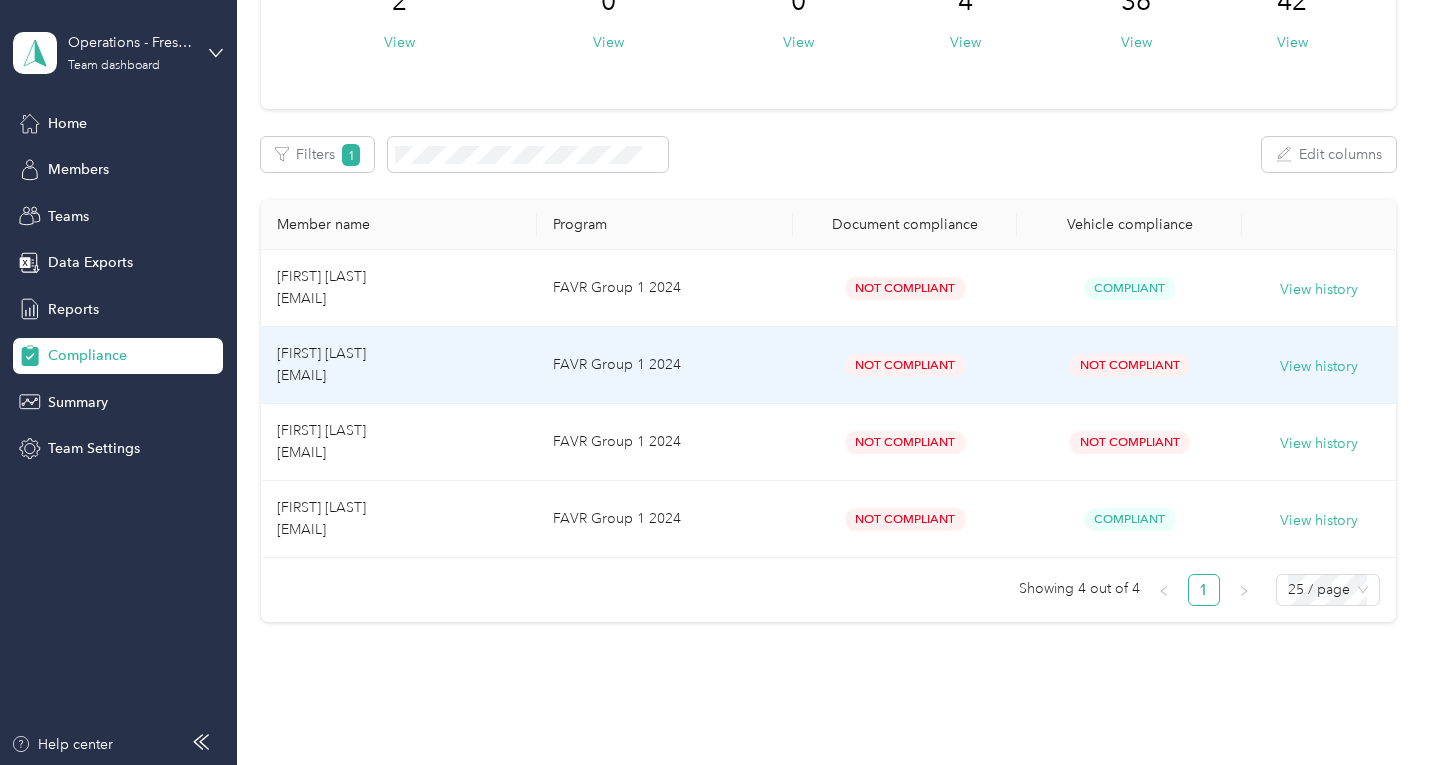 scroll, scrollTop: 200, scrollLeft: 0, axis: vertical 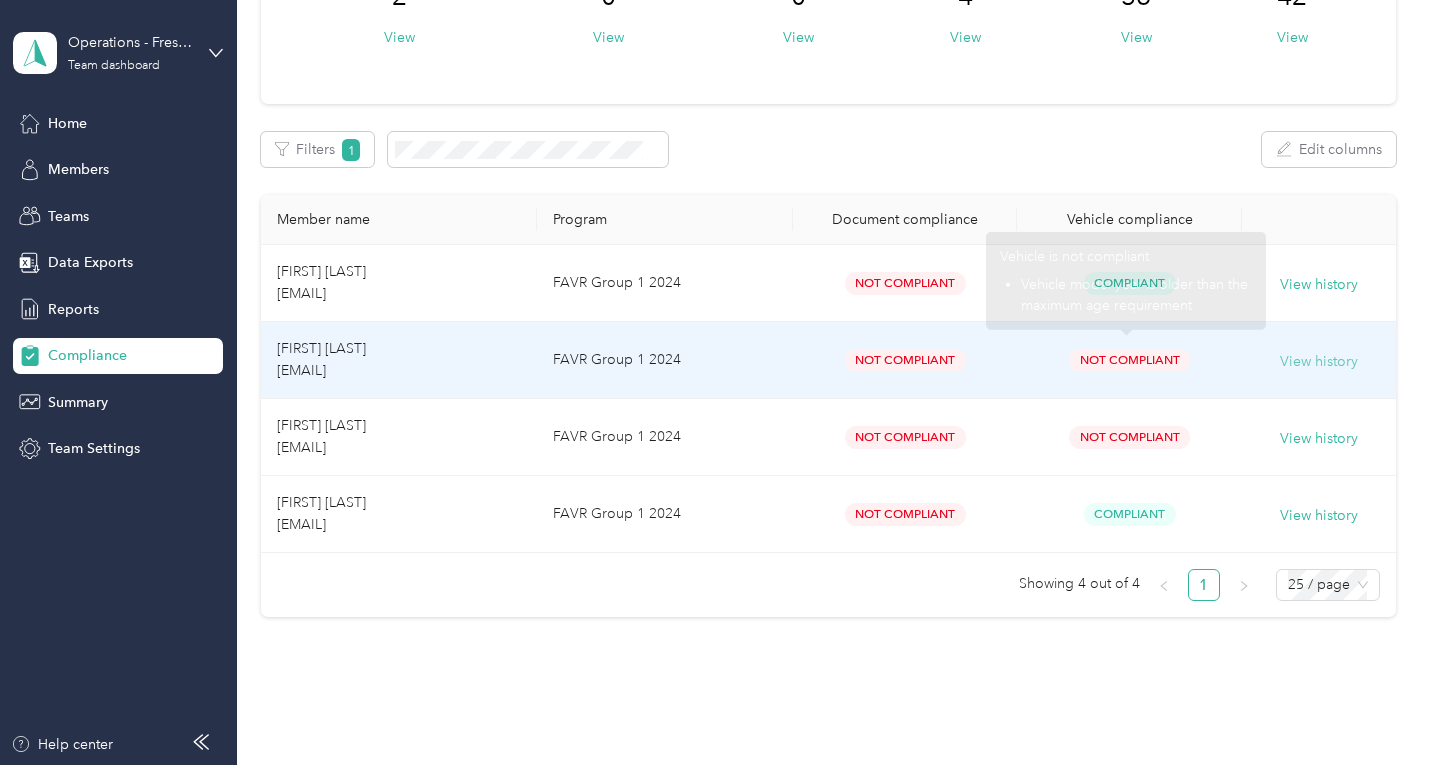 click on "View history" at bounding box center (1319, 362) 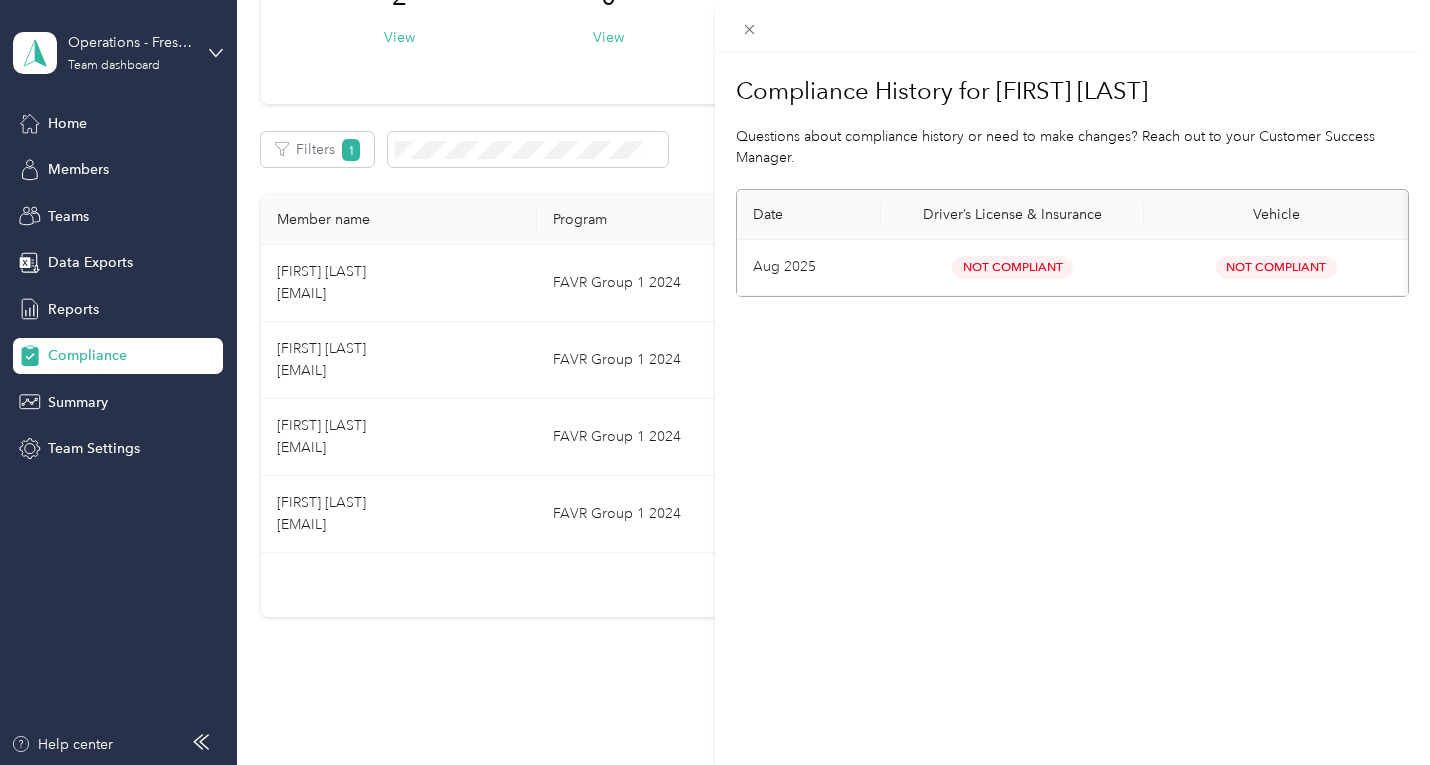 click on "Compliance History for [FIRST] [LAST] Questions about compliance history or need to make changes? Reach out to your Customer Success Manager. Date Driver’s License & Insurance Vehicle      Aug 2025 Not Compliant Not Compliant" at bounding box center [715, 382] 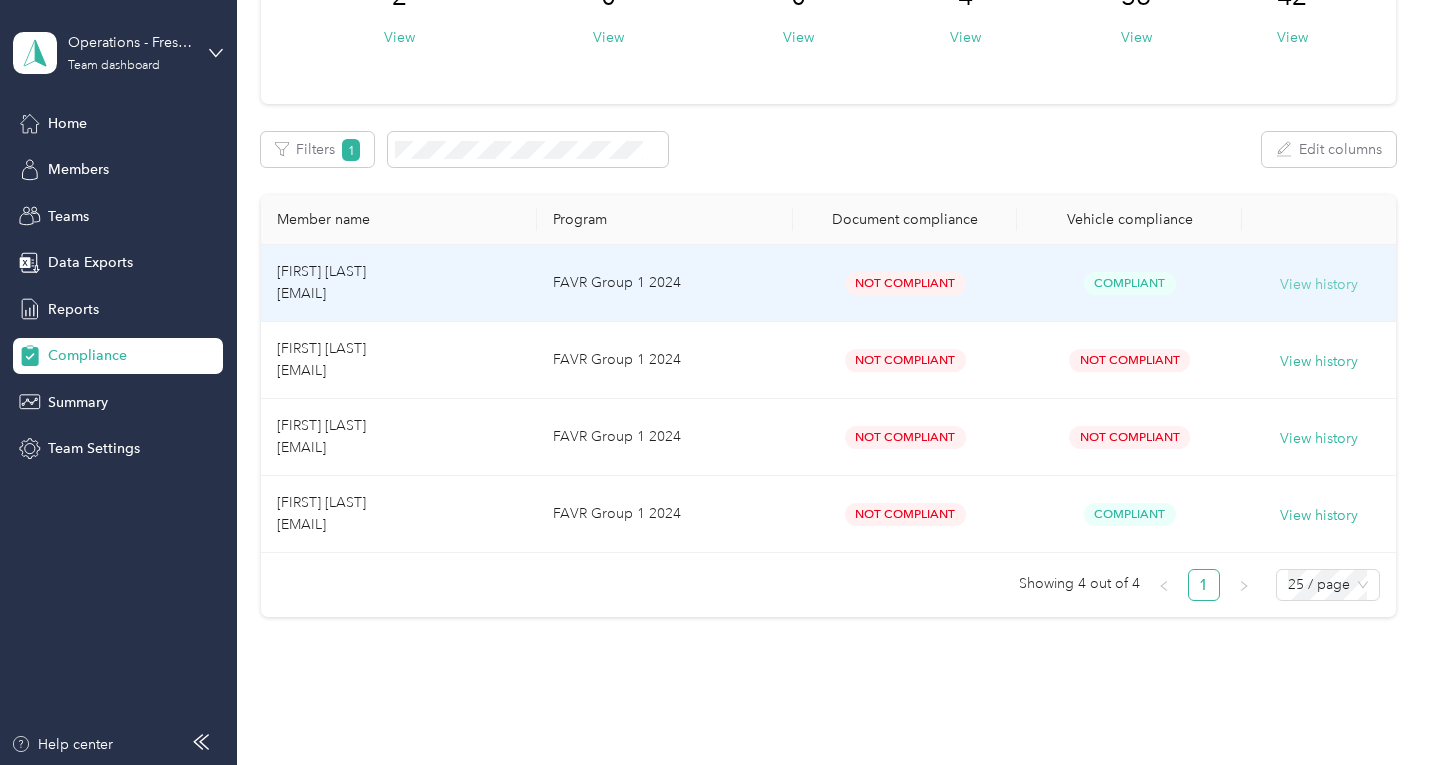 click on "View history" at bounding box center (1319, 285) 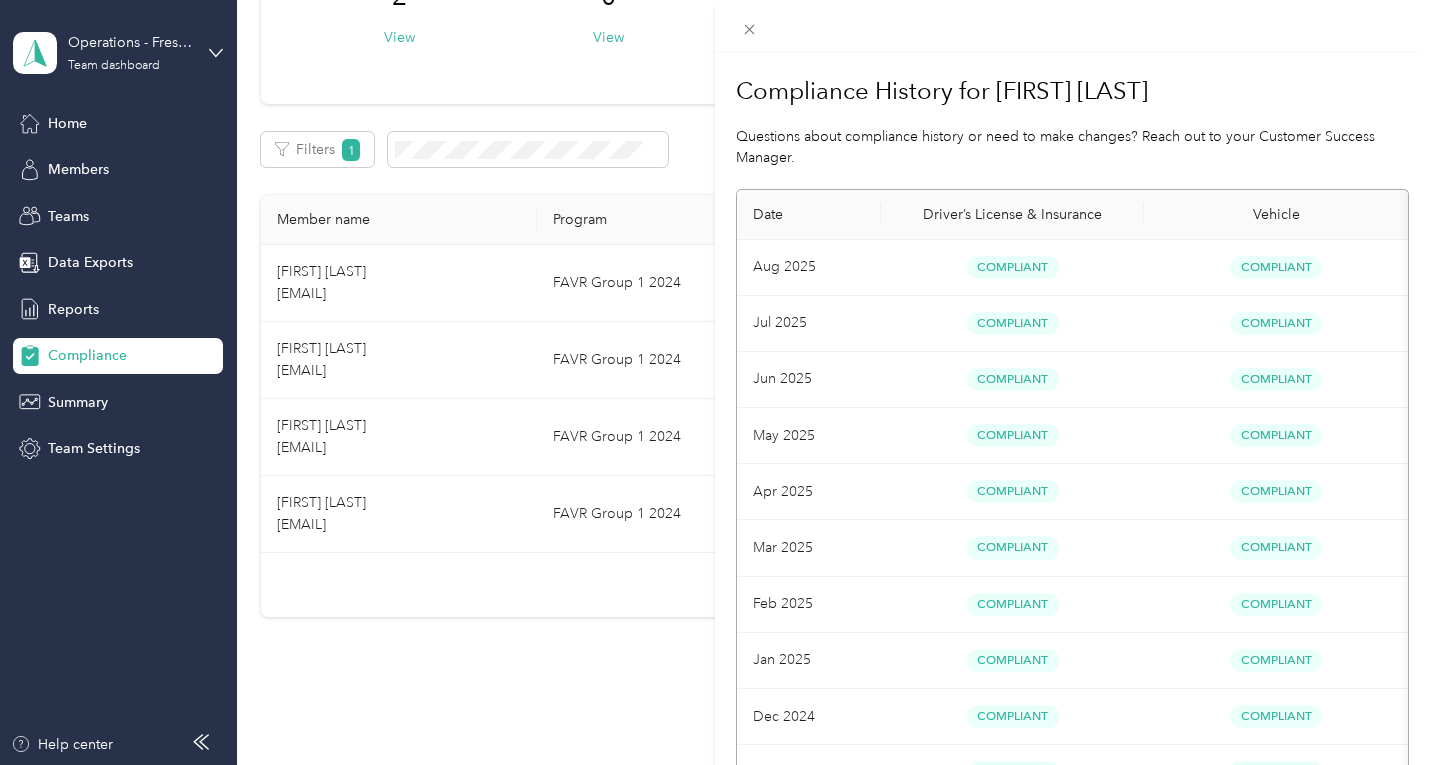 click on "Compliance History for [FIRST] [LAST] Questions about compliance history or need to make changes? Reach out to your Customer Success Manager. Date Driver’s License & Insurance Vehicle      Aug 2025 Compliant Compliant Jul 2025 Compliant Compliant Jun 2025 Compliant Compliant May 2025 Compliant Compliant Apr 2025 Compliant Compliant Mar 2025 Compliant Compliant Feb 2025 Compliant Compliant Jan 2025 Compliant Compliant Dec 2024 Compliant Compliant Nov 2024 Compliant Compliant Oct 2024 Compliant Compliant Sep 2024 Not Compliant Compliant Aug 2024 Not Compliant Compliant Jul 2024 Not Compliant Compliant" at bounding box center [715, 382] 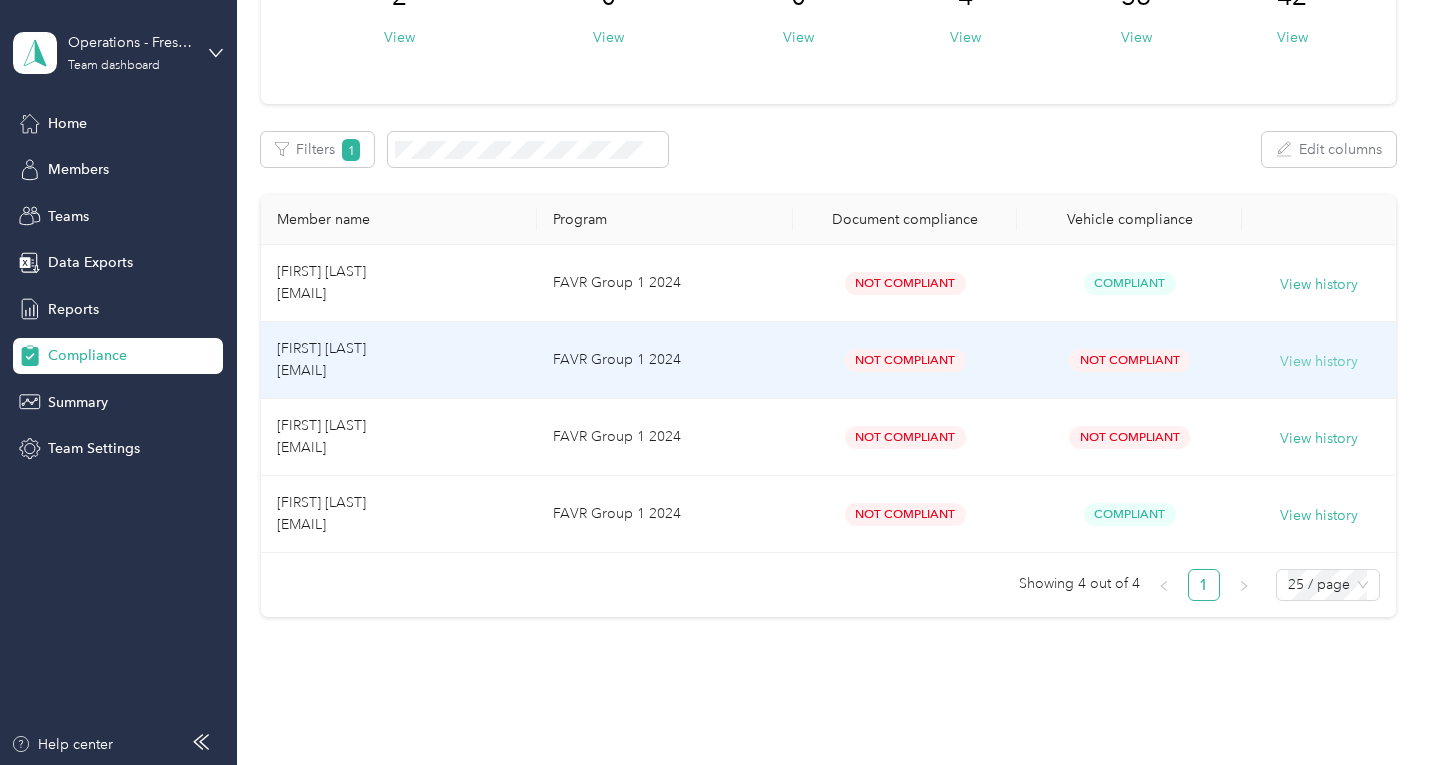 click on "View history" at bounding box center (1319, 362) 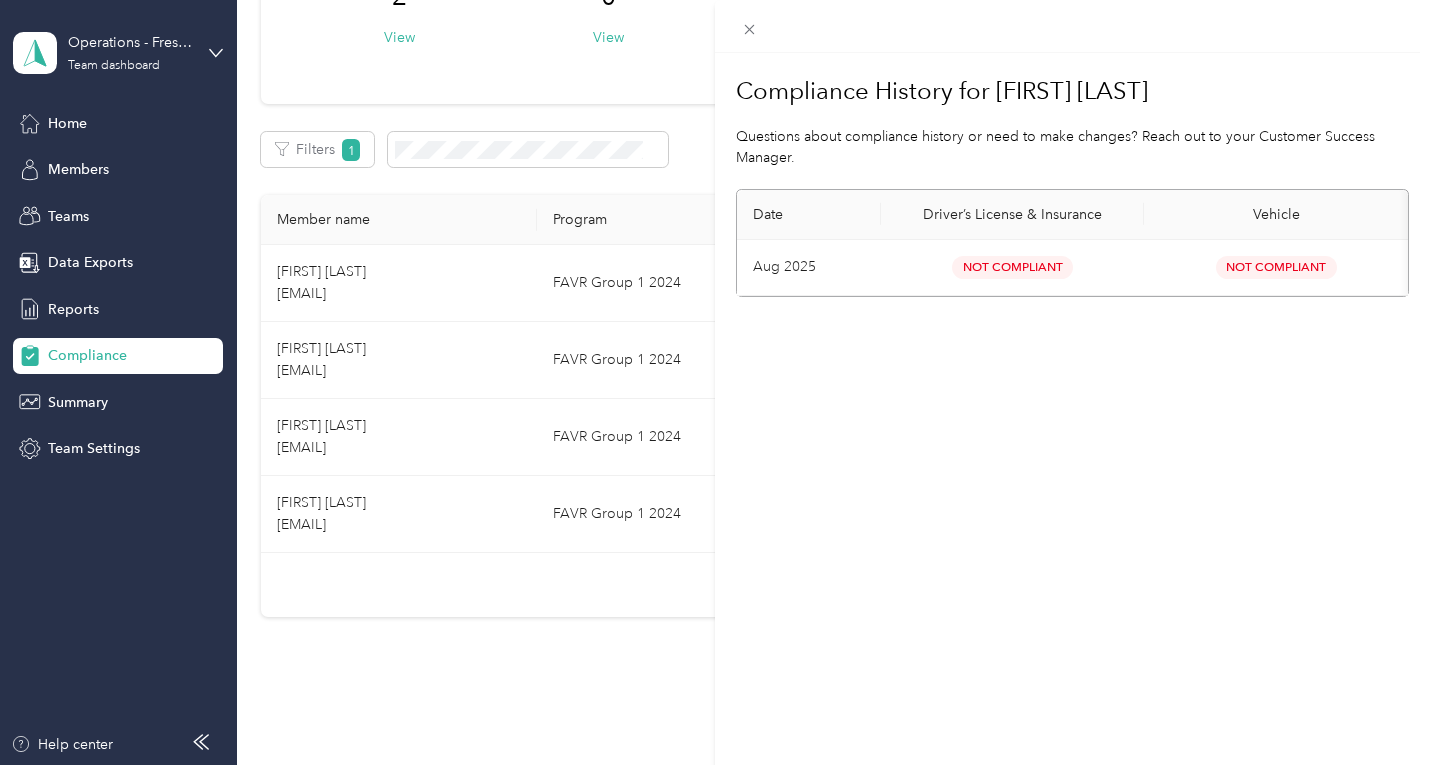 click on "Compliance History for [FIRST] [LAST] Questions about compliance history or need to make changes? Reach out to your Customer Success Manager. Date Driver’s License & Insurance Vehicle      Aug 2025 Not Compliant Not Compliant" at bounding box center (715, 382) 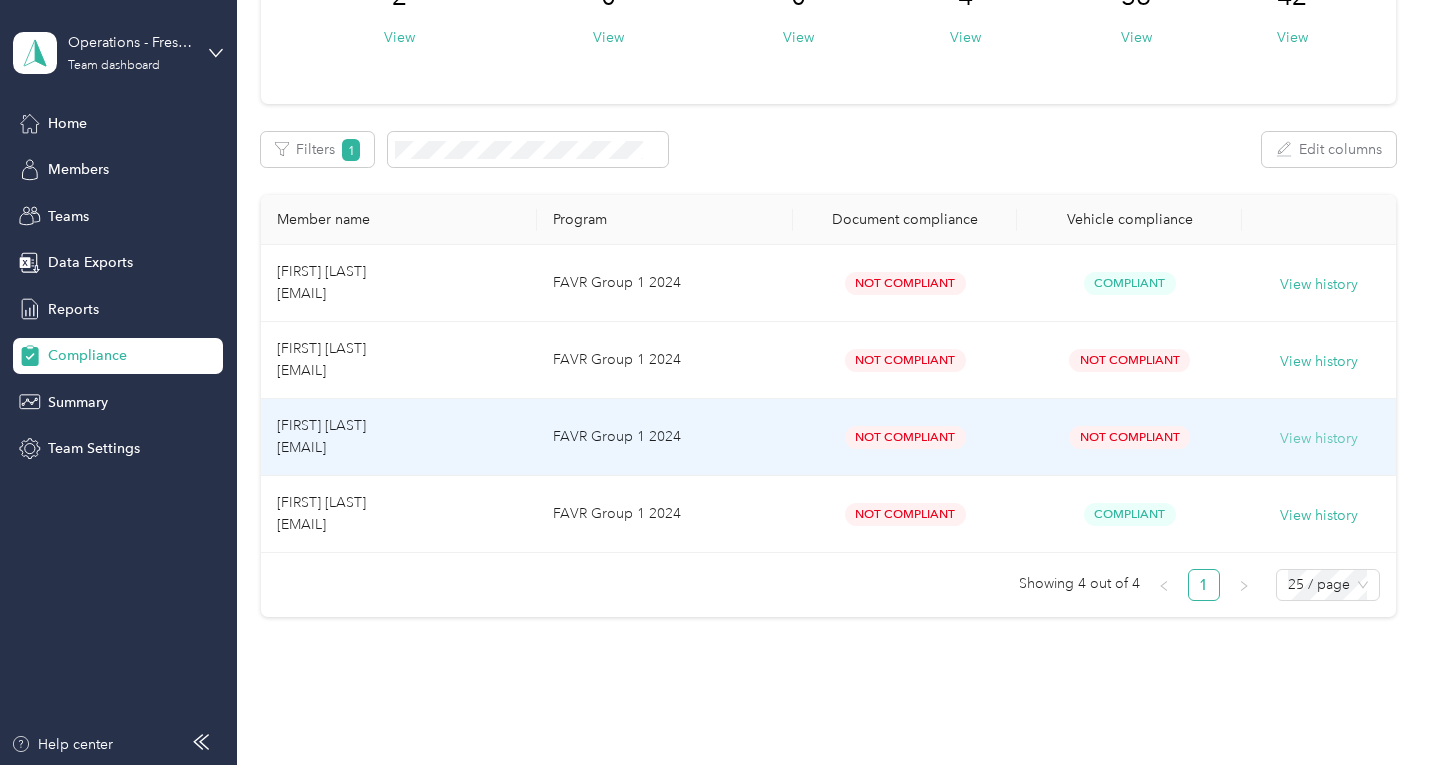 click on "View history" at bounding box center [1319, 439] 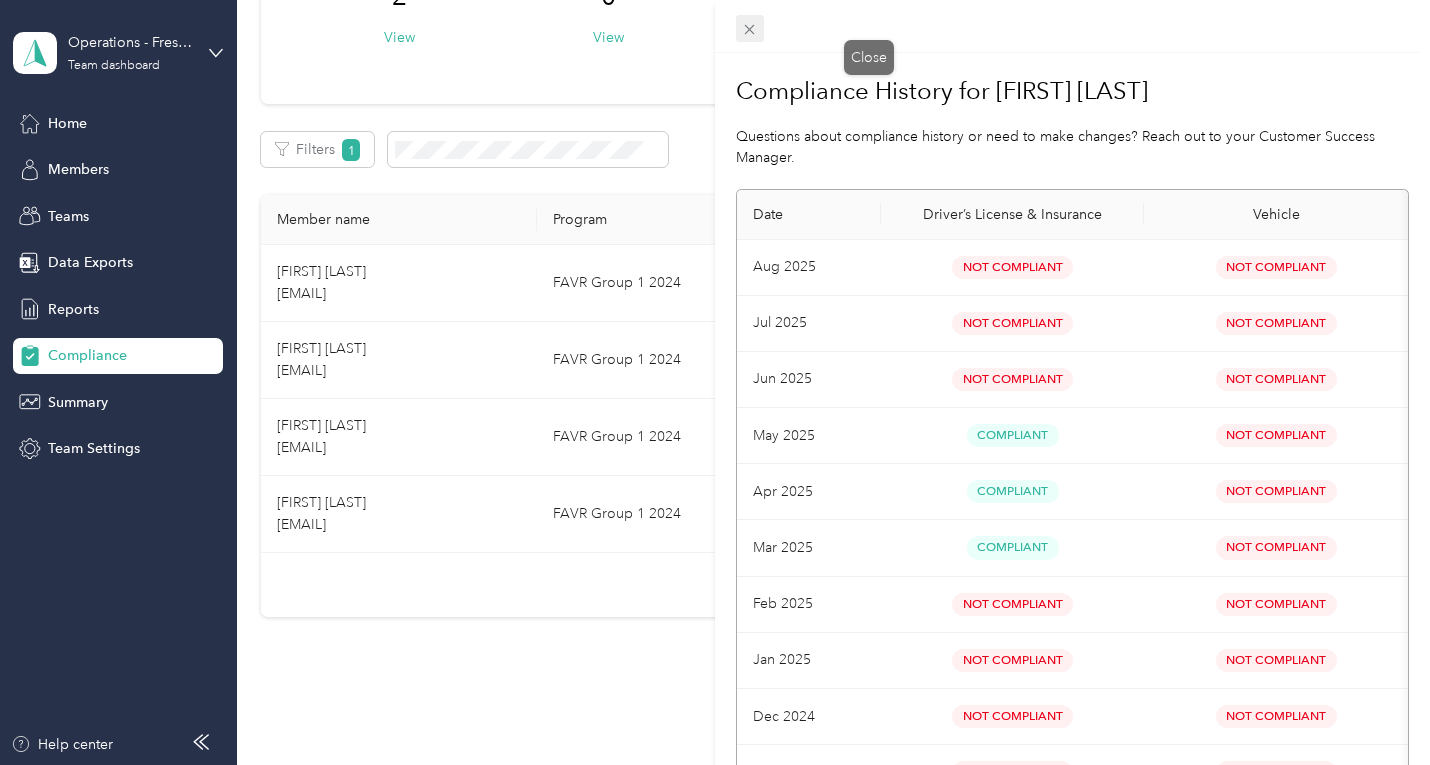 click at bounding box center (750, 29) 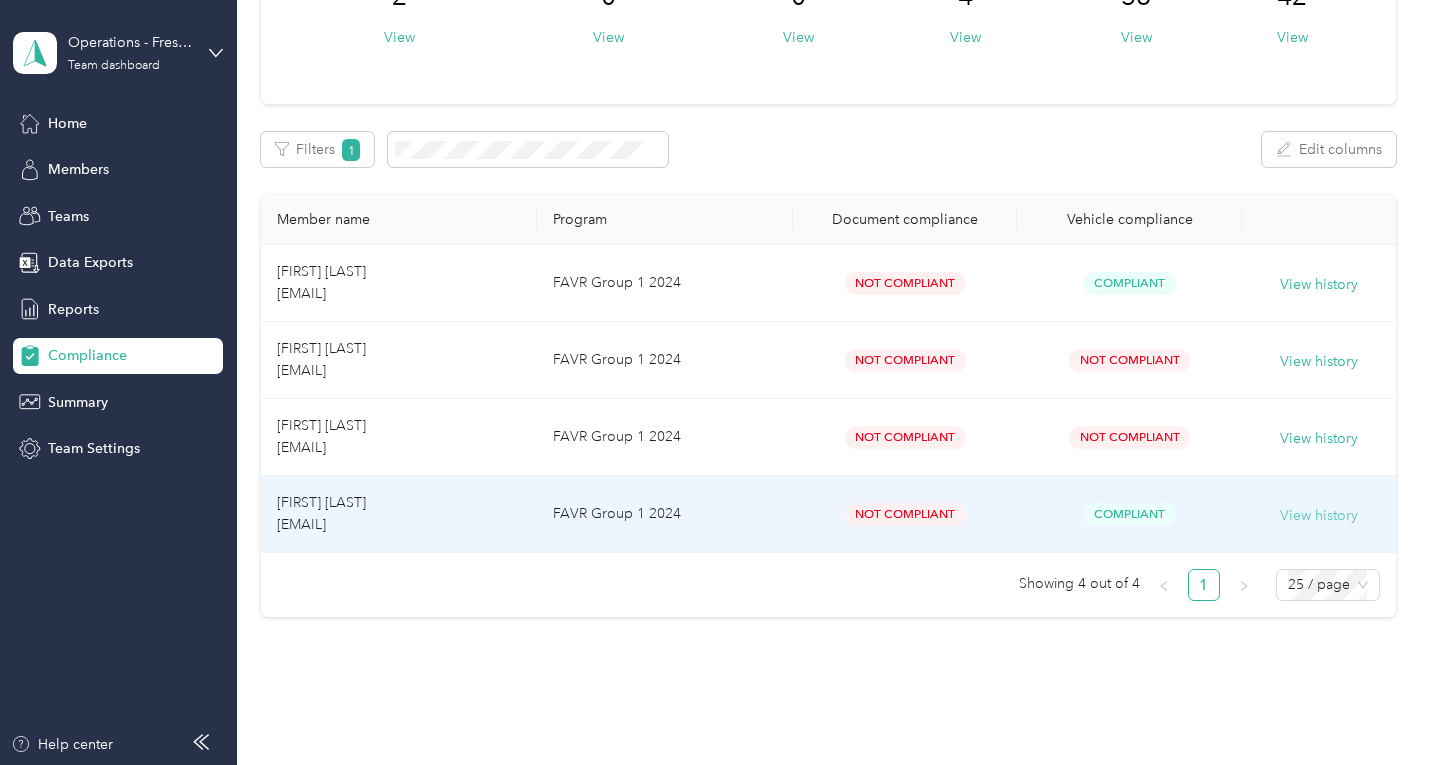 click on "View history" at bounding box center [1319, 516] 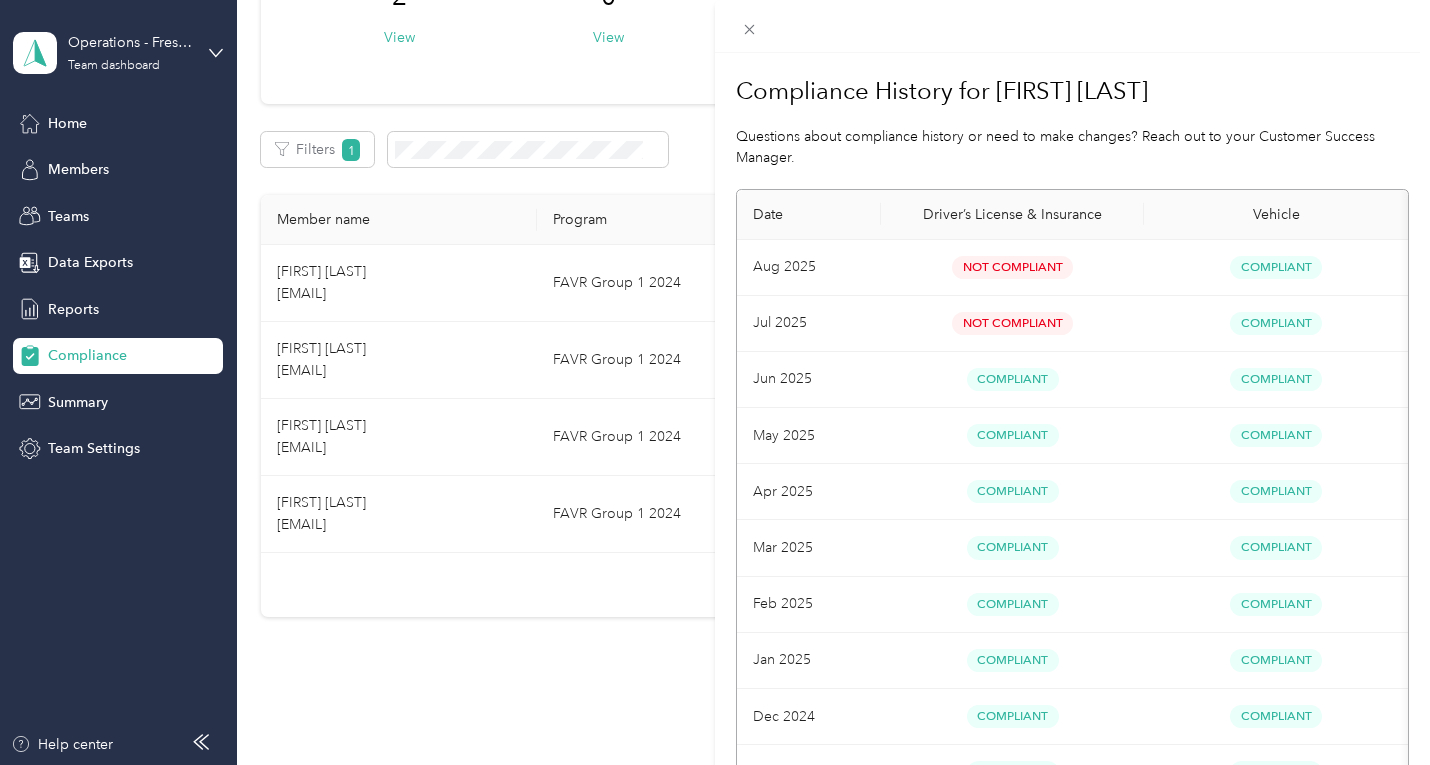 click on "Compliance History for [FIRST] [LAST] Questions about compliance history or need to make changes? Reach out to your Customer Success Manager. Date Driver’s License & Insurance Vehicle      Aug 2025 Not Compliant Compliant Jul 2025 Not Compliant Compliant Jun 2025 Compliant Compliant May 2025 Compliant Compliant Apr 2025 Compliant Compliant Mar 2025 Compliant Compliant Feb 2025 Compliant Compliant Jan 2025 Compliant Compliant Dec 2024 Compliant Compliant Nov 2024 Compliant Compliant Oct 2024 Compliant Compliant Sep 2024 Compliant Compliant Aug 2024 Not Compliant Compliant Jul 2024 Not Compliant Compliant" at bounding box center [715, 382] 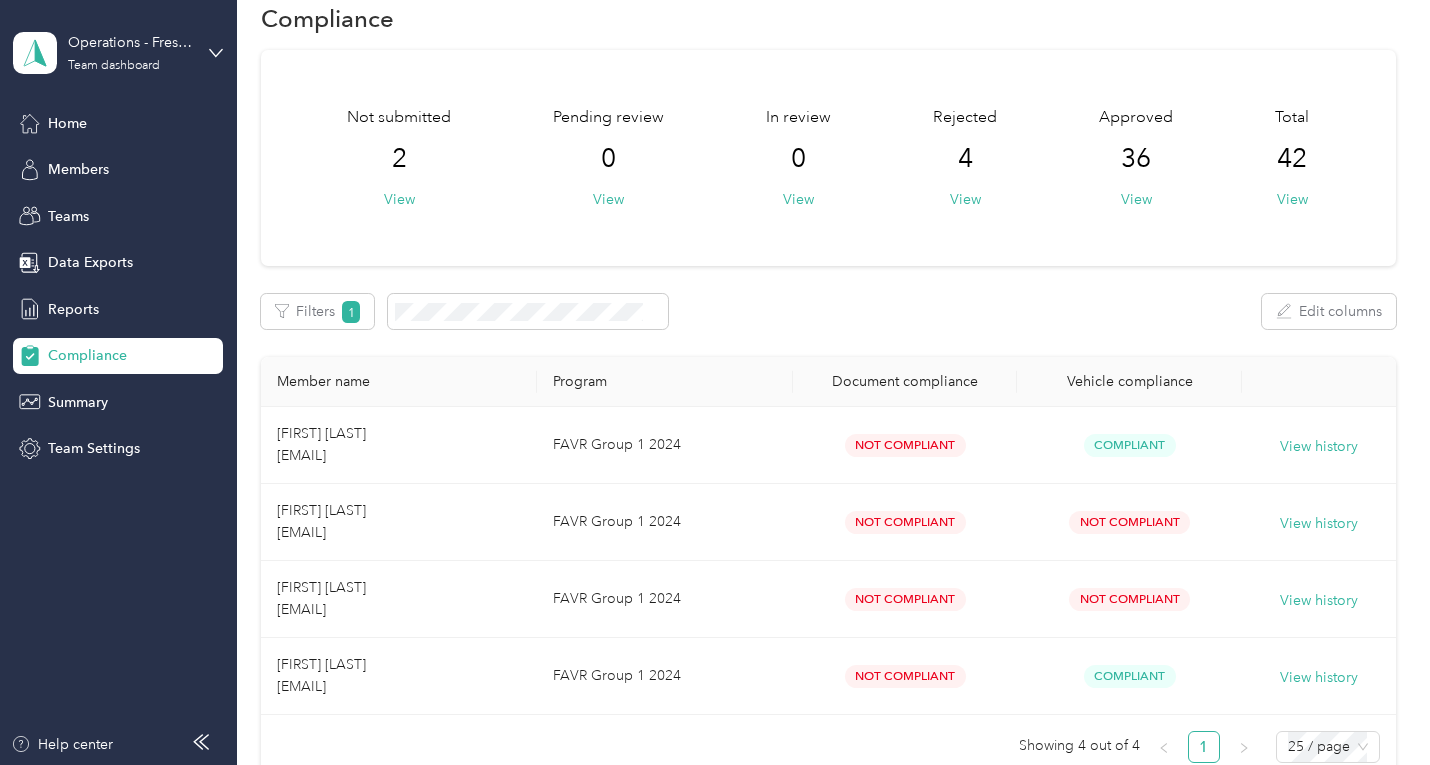 scroll, scrollTop: 0, scrollLeft: 0, axis: both 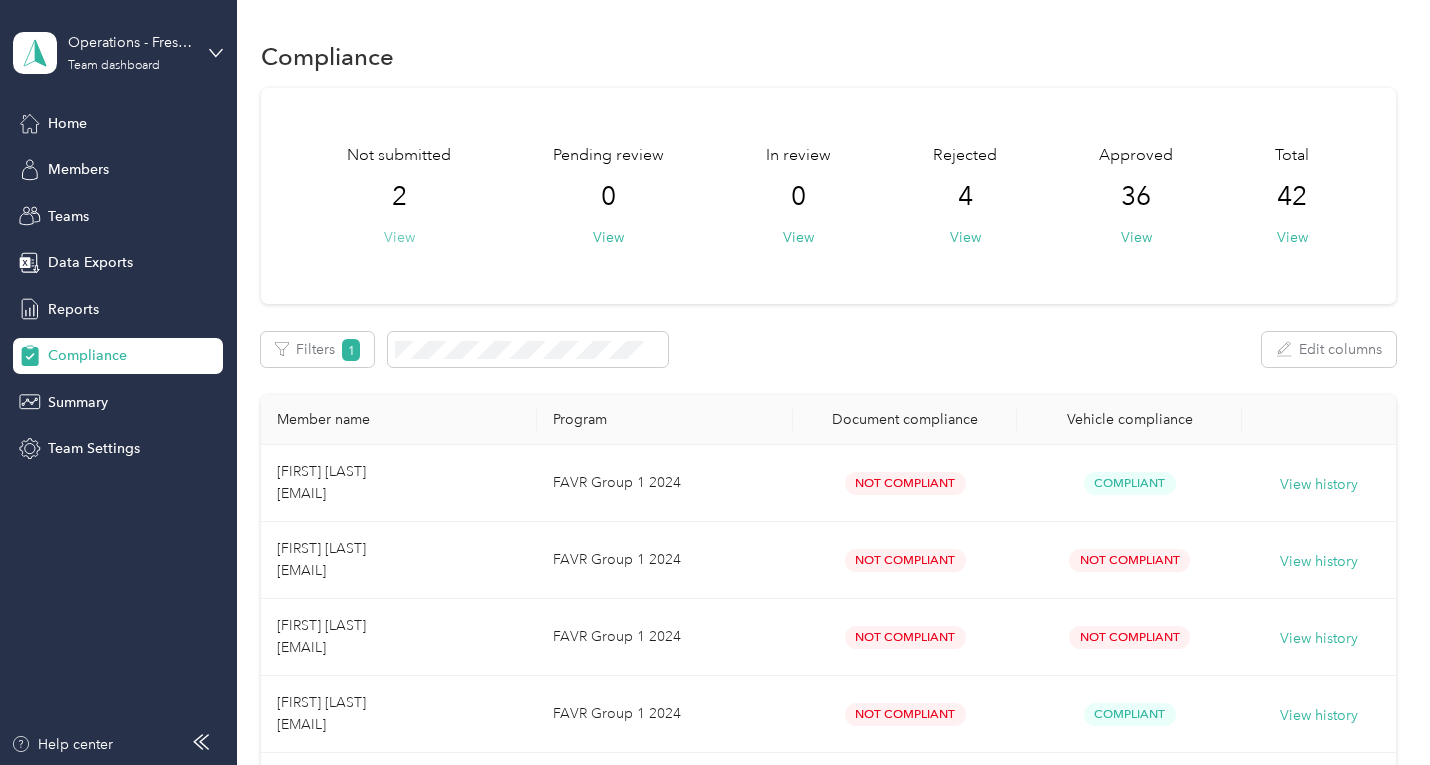 click on "View" at bounding box center [399, 237] 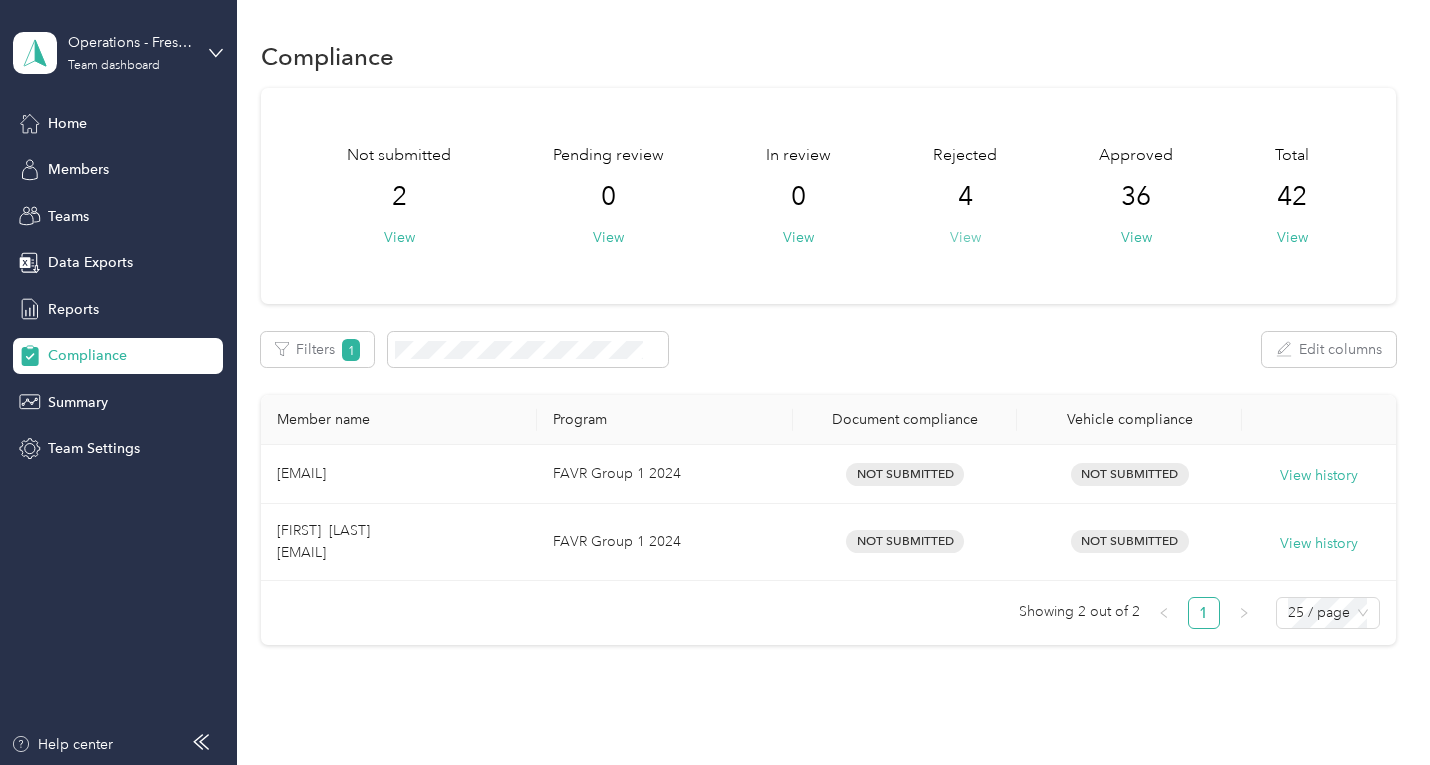 click on "View" at bounding box center (965, 237) 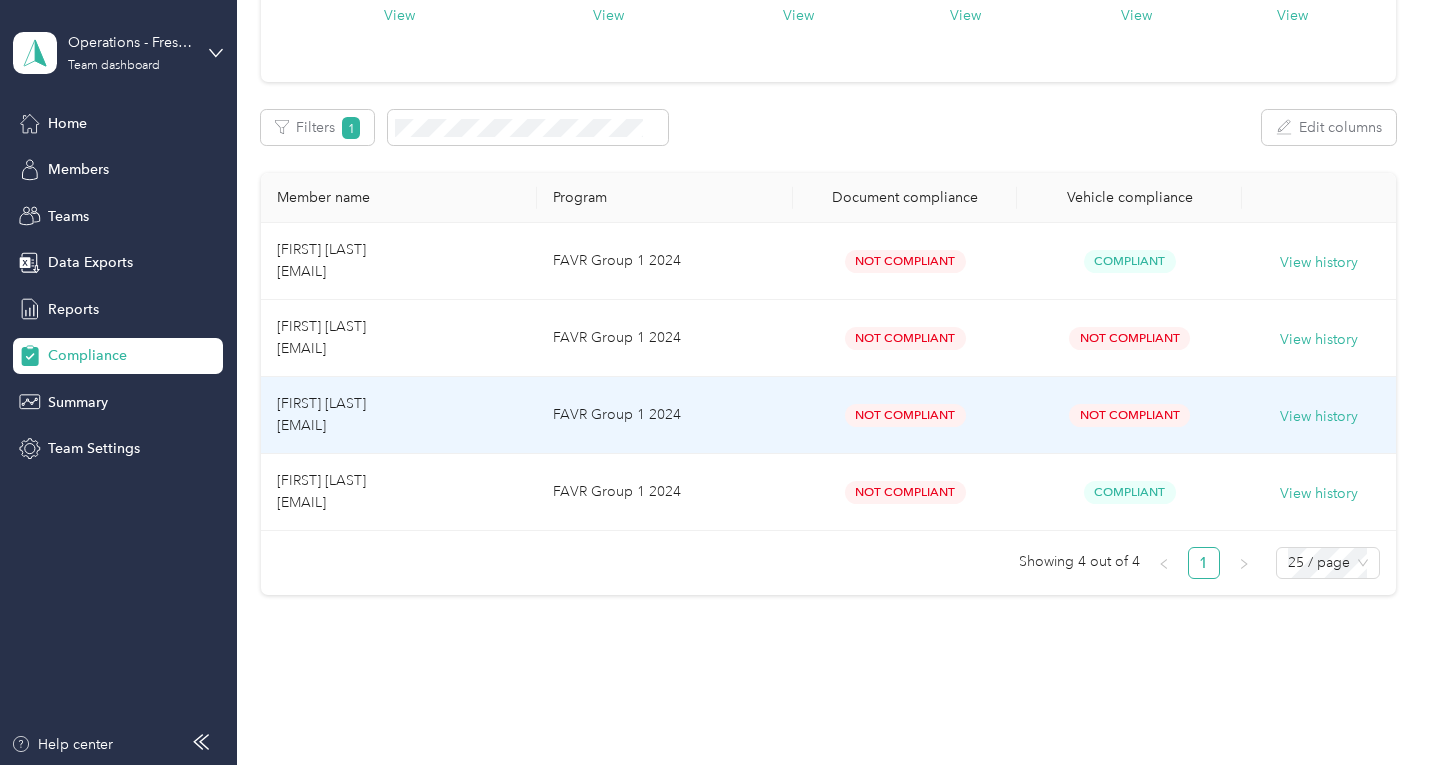 scroll, scrollTop: 258, scrollLeft: 0, axis: vertical 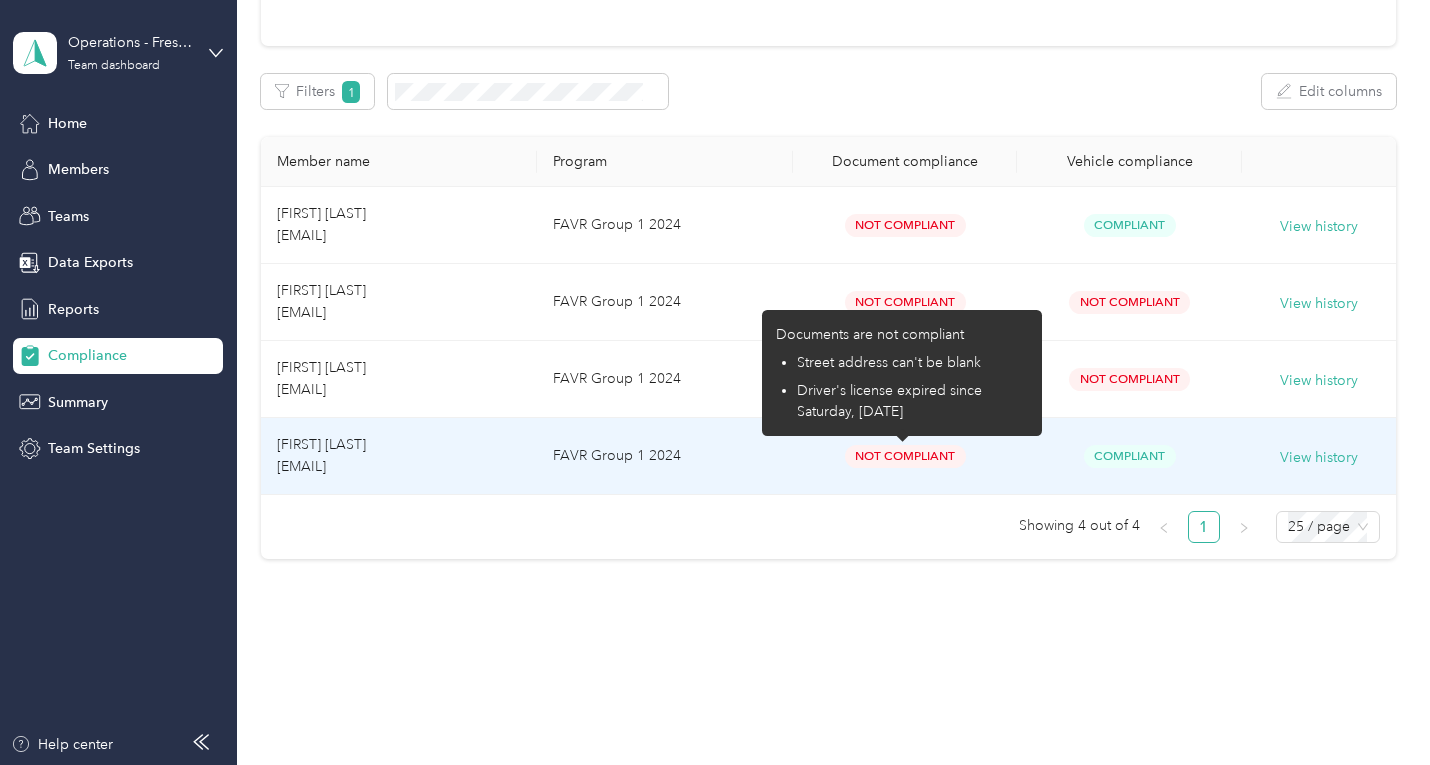 click on "Not Compliant" at bounding box center (905, 456) 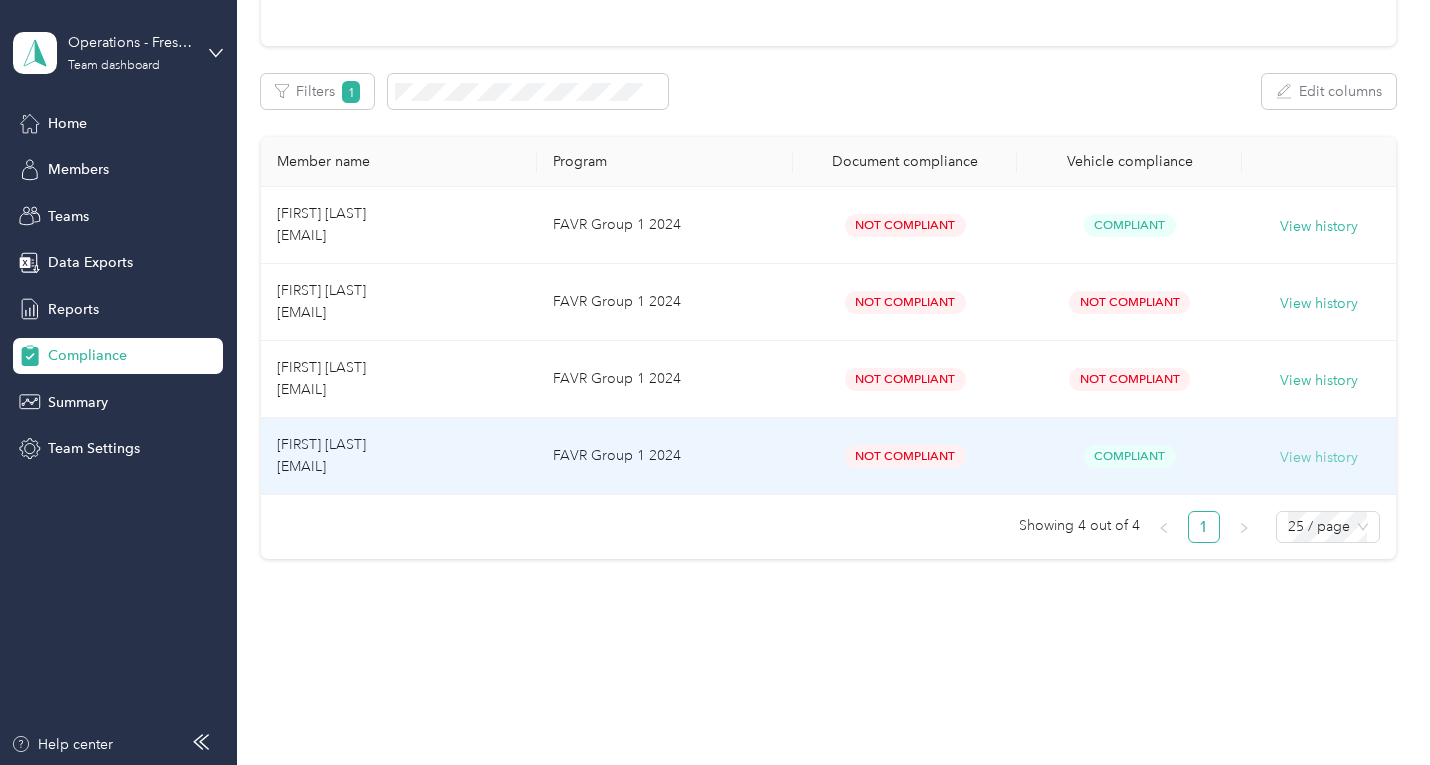 click on "View history" at bounding box center [1319, 458] 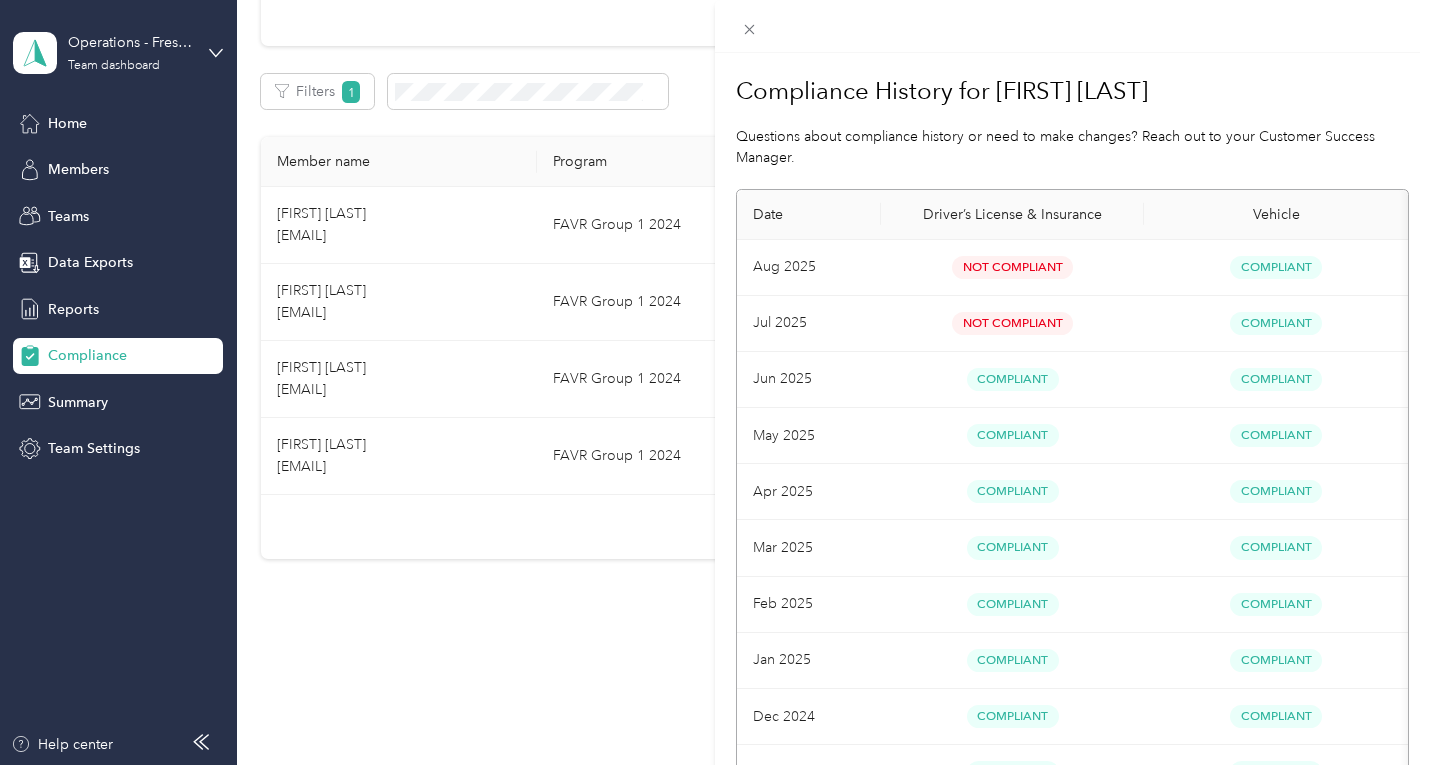 click on "Not Compliant" at bounding box center (1012, 267) 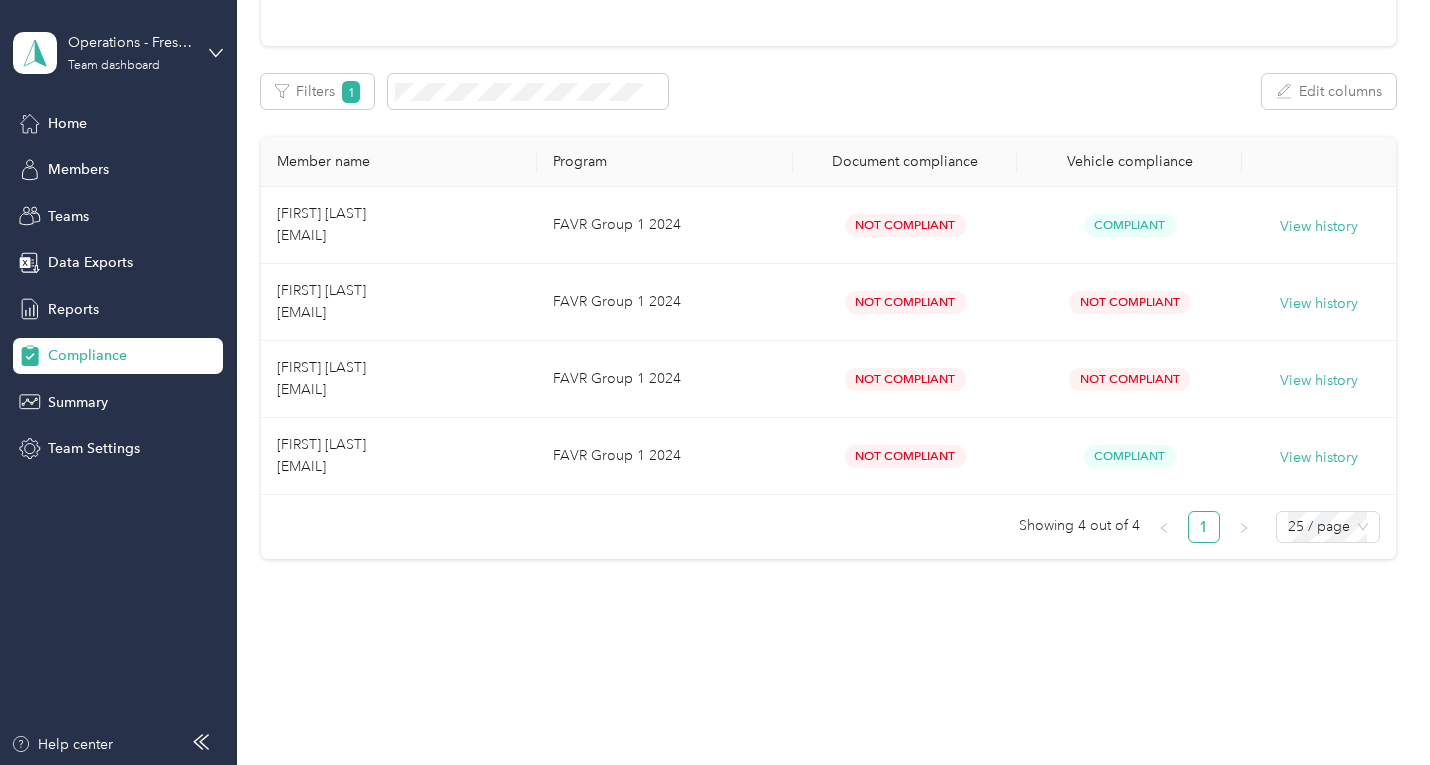 click on "Compliance Not submitted 2 View Pending review 0 View In review 0 View Rejected 4 View Approved 36 View Total 42 View Filters 1 Edit columns Member name Program Document compliance Vehicle compliance            [FIRST] [LAST]
[EMAIL] FAVR Group 1 2024 Not Compliant Compliant View history [FIRST] [LAST]
[EMAIL] FAVR Group 1 2024 Not Compliant Not Compliant View history [FIRST] [LAST]
[EMAIL] FAVR Group 1 2024 Not Compliant Not Compliant View history [FIRST] [LAST]
[EMAIL] FAVR Group 1 2024 Not Compliant Compliant View history Showing 4 out of 4 1 25 / page" at bounding box center (828, 205) 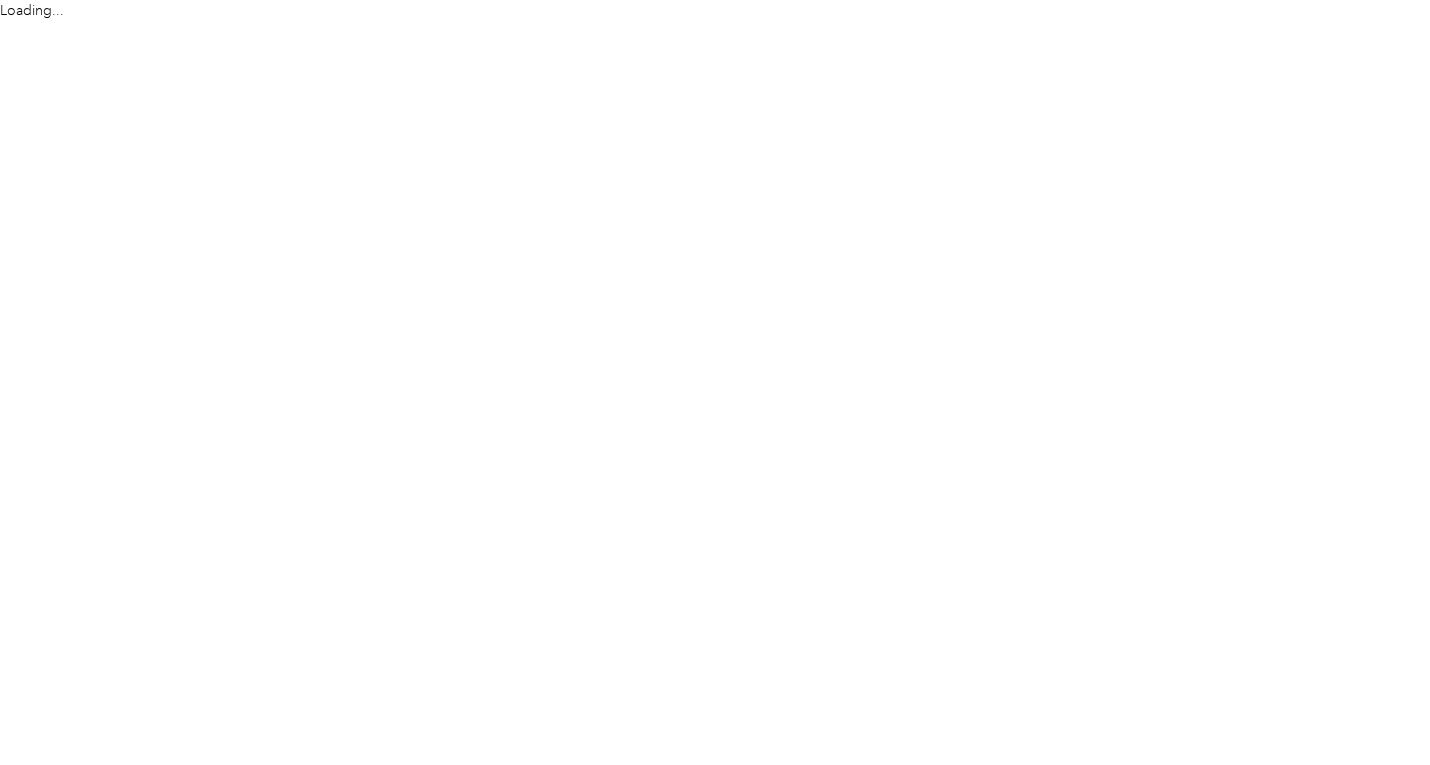 scroll, scrollTop: 0, scrollLeft: 0, axis: both 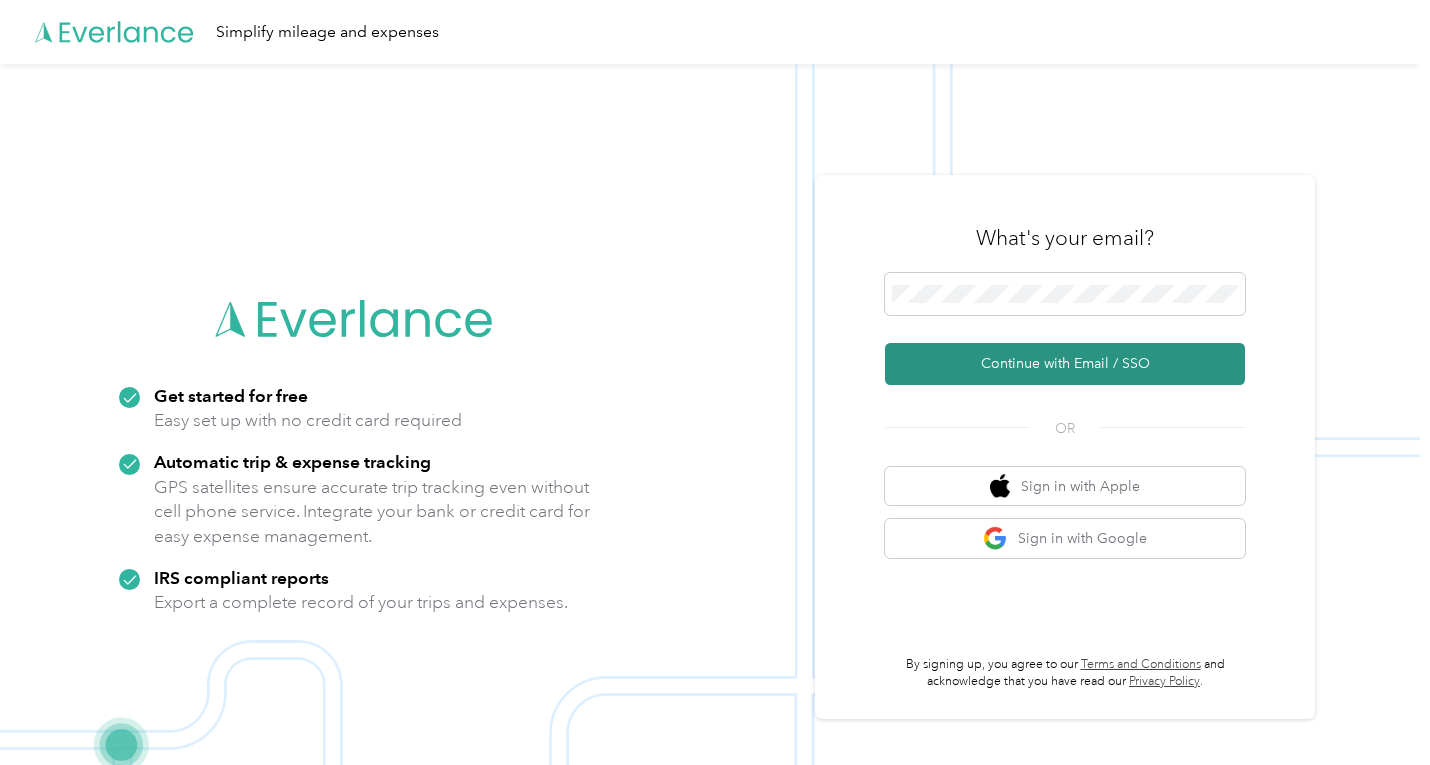 click on "Continue with Email / SSO" at bounding box center (1065, 364) 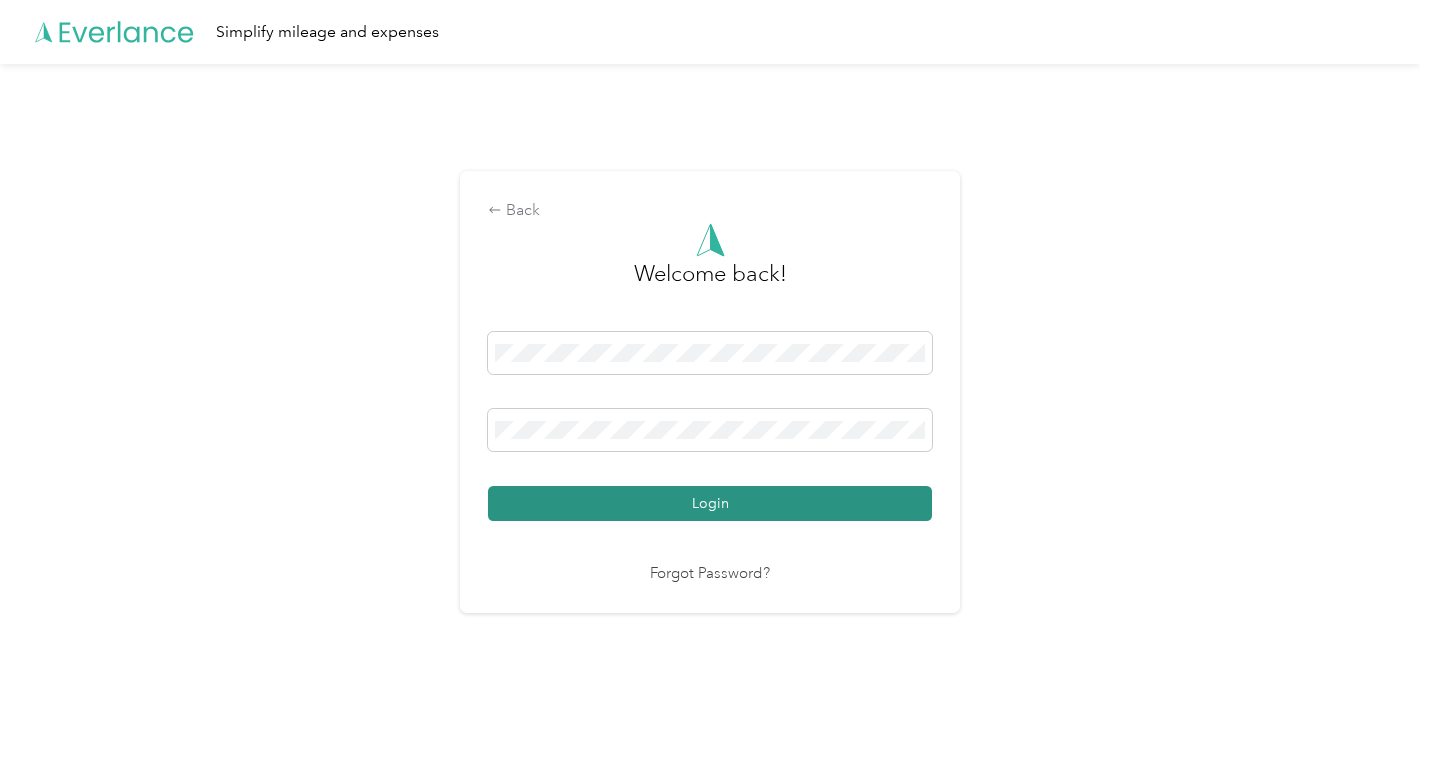 click on "Login" at bounding box center (710, 503) 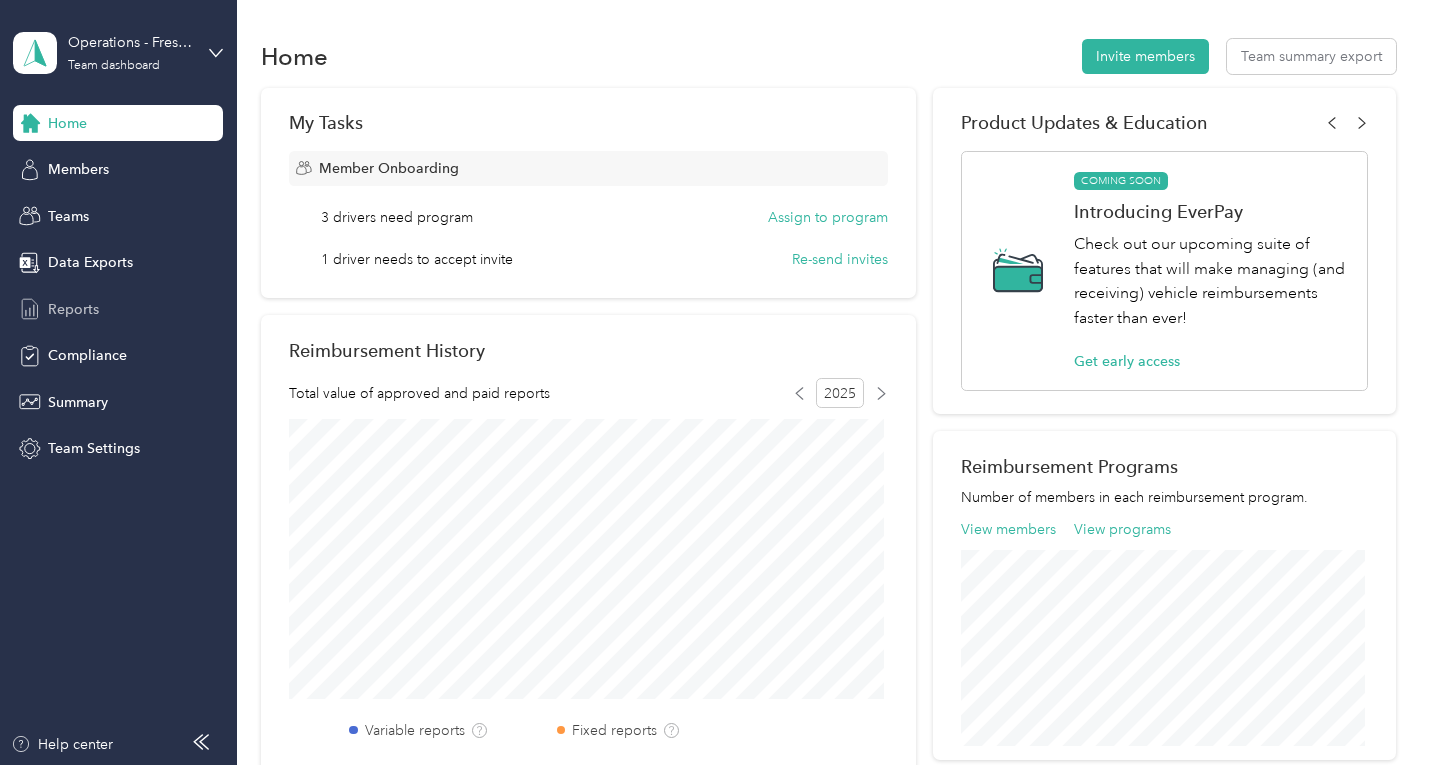 click on "Reports" at bounding box center (118, 309) 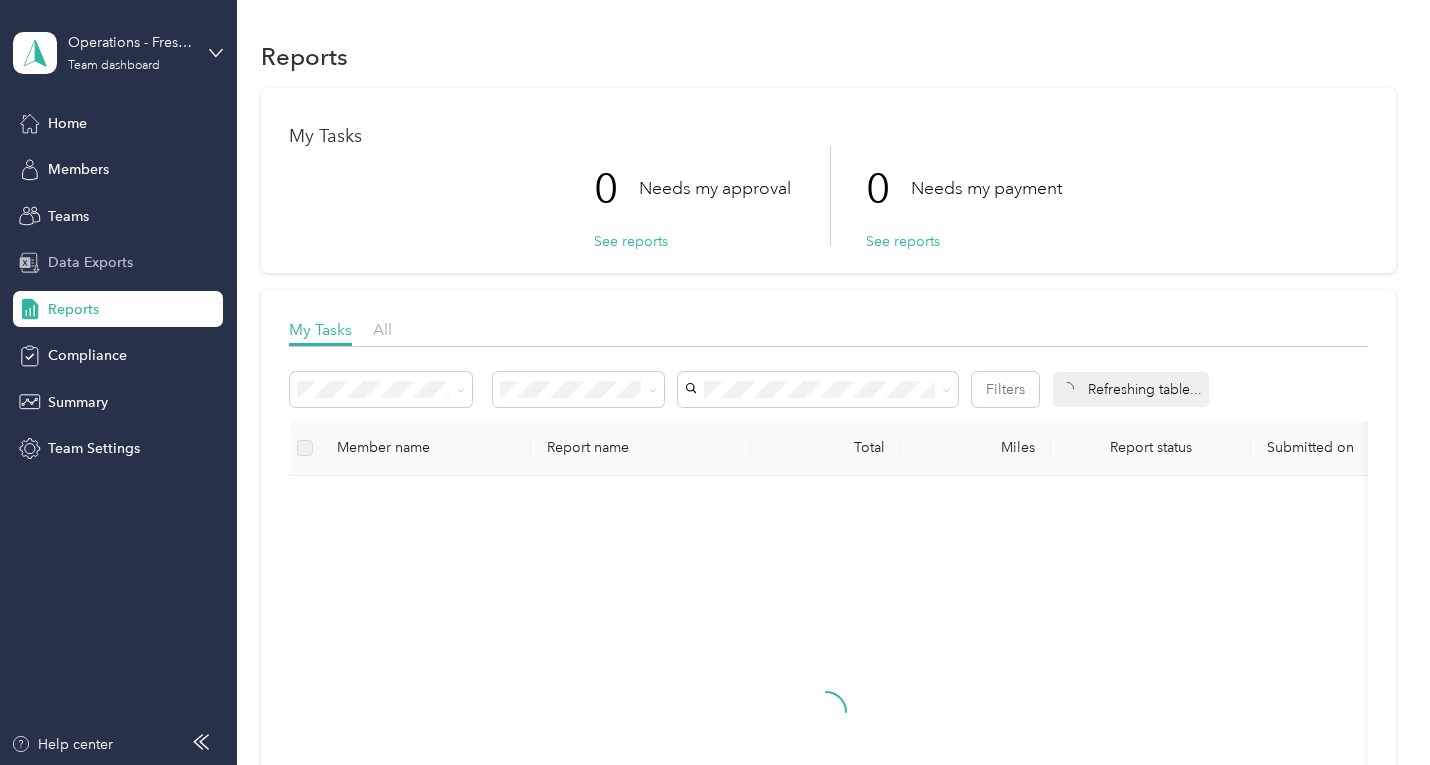 click on "Data Exports" at bounding box center [118, 263] 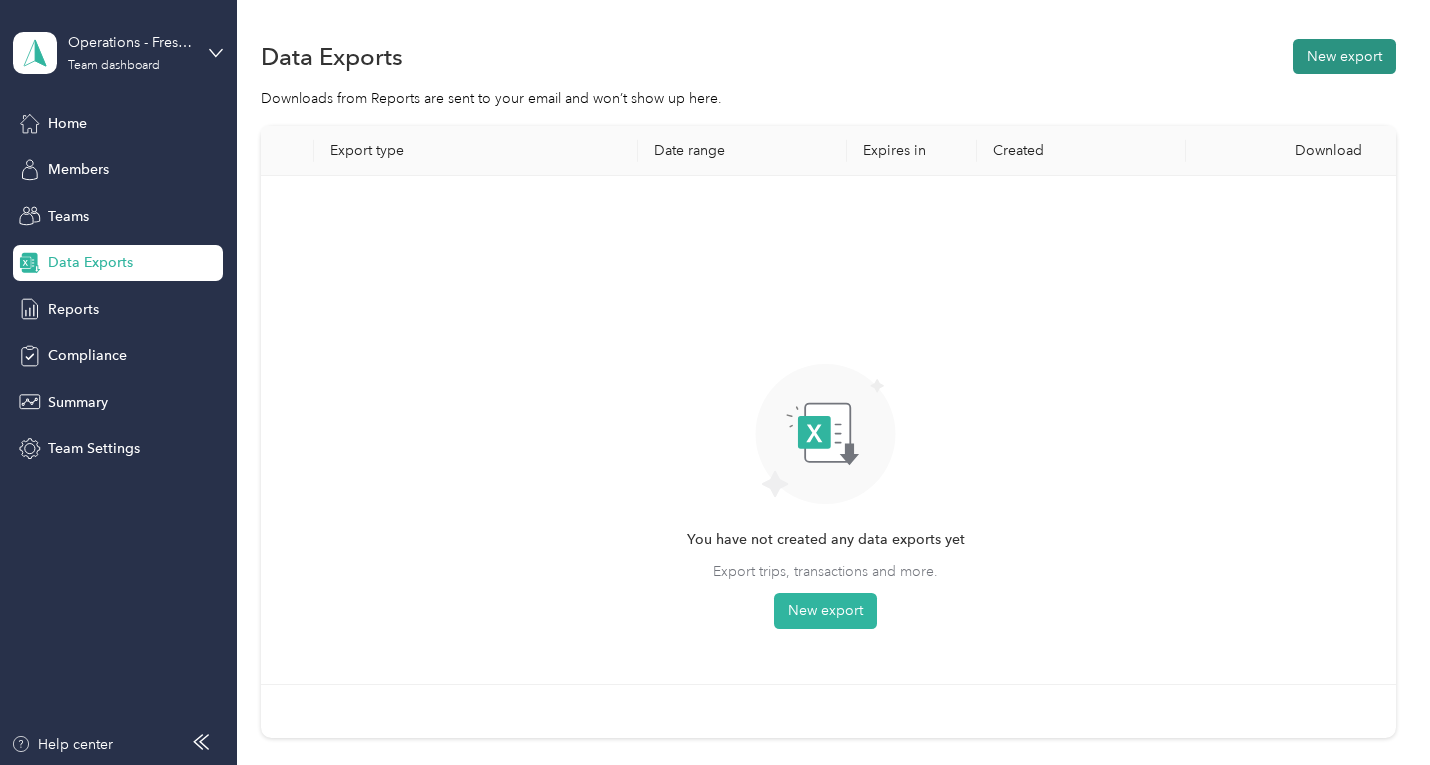 click on "New export" at bounding box center [1344, 56] 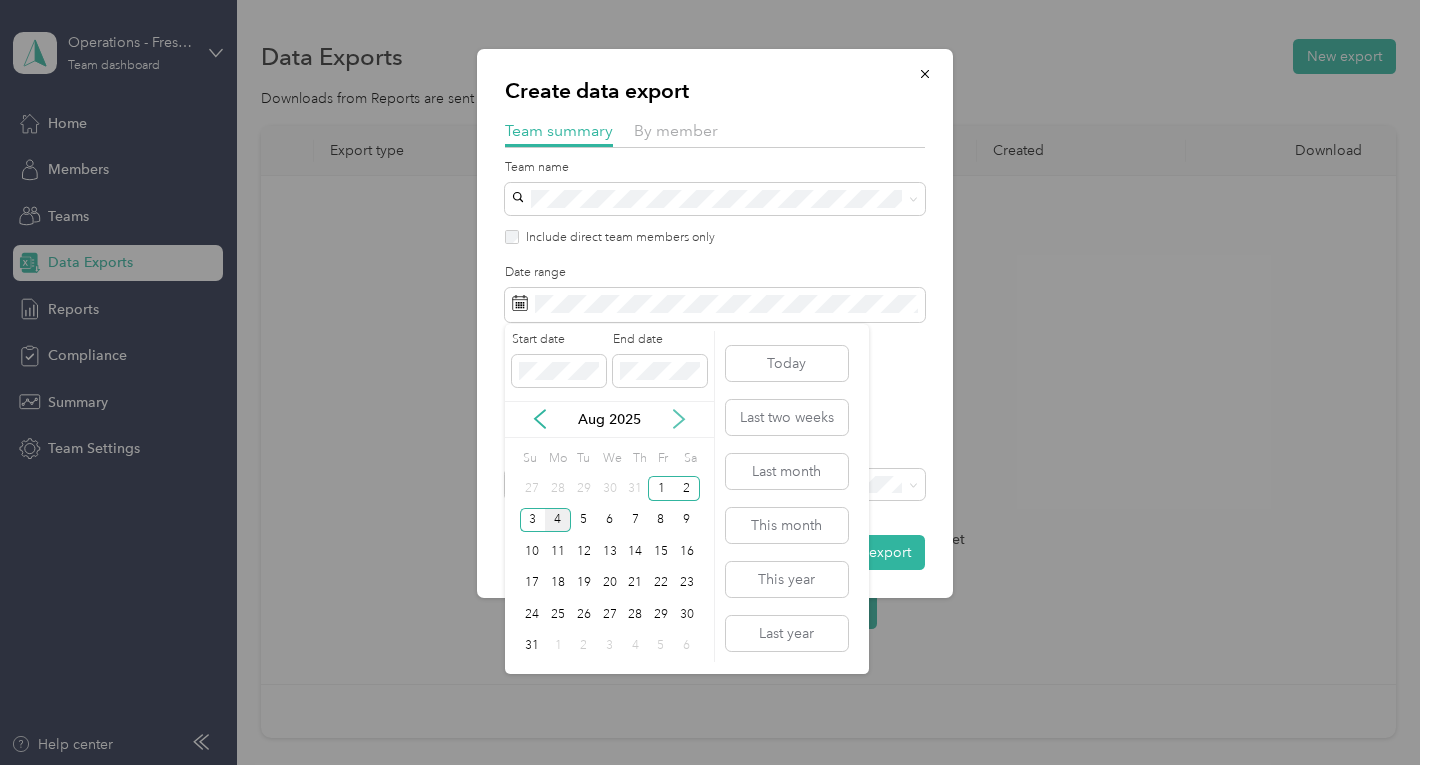 click 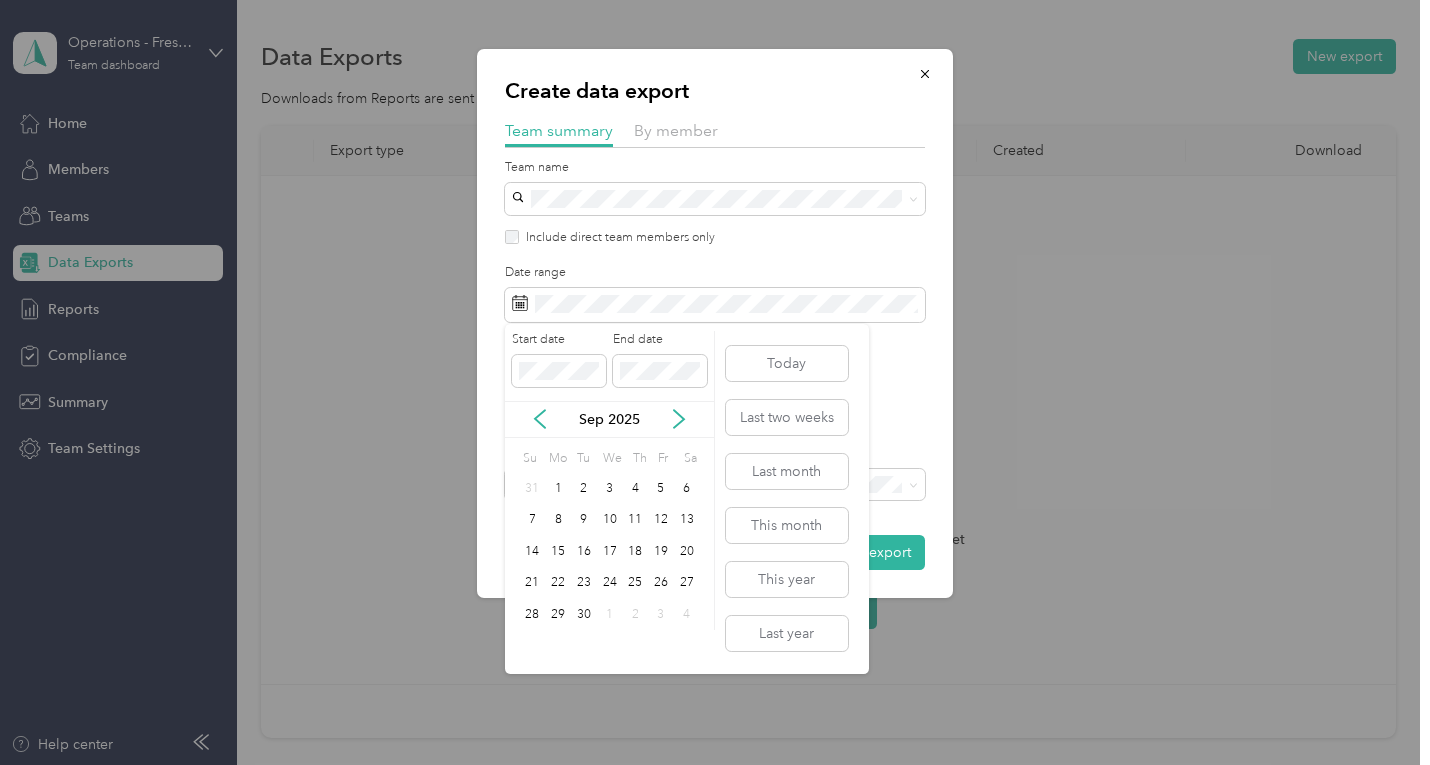 click on "Sep 2025" at bounding box center [609, 419] 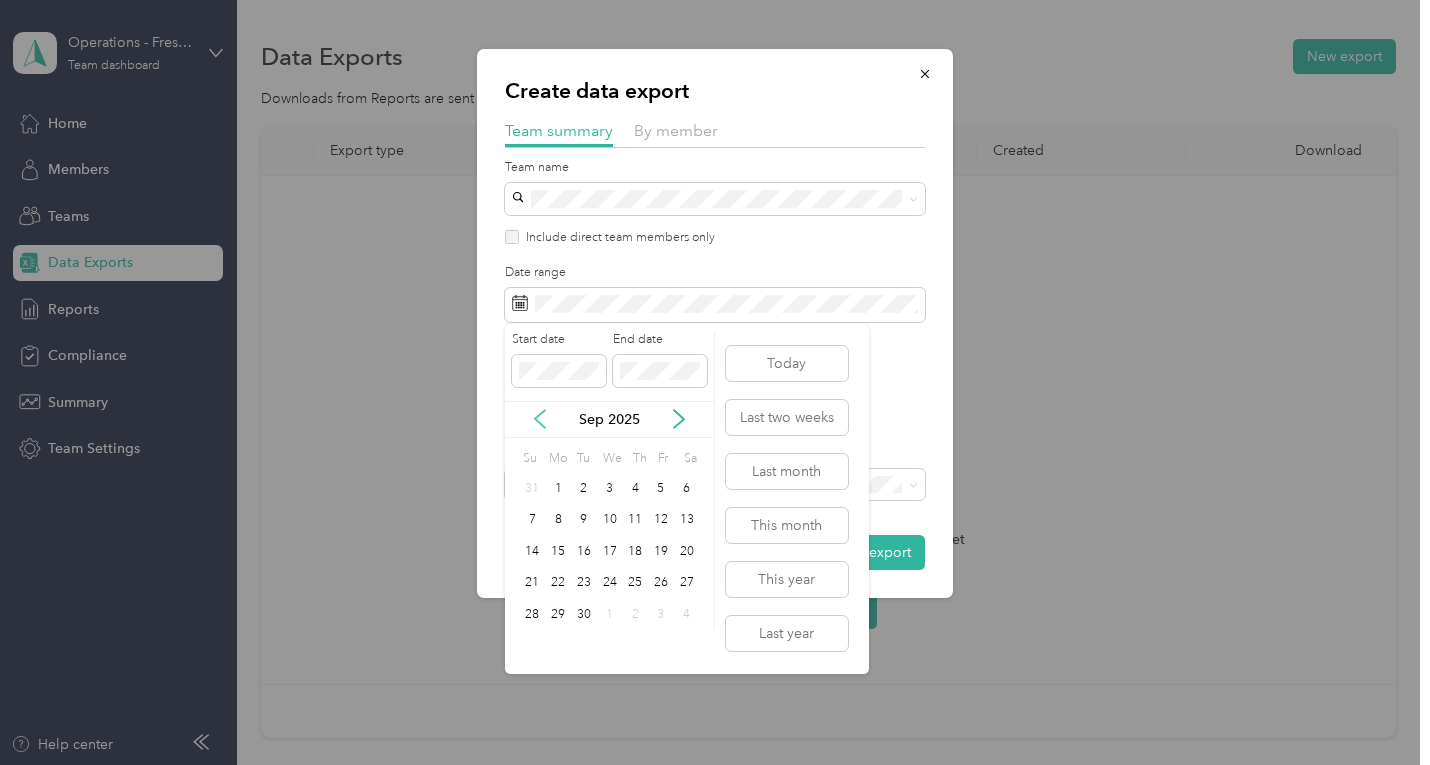 click 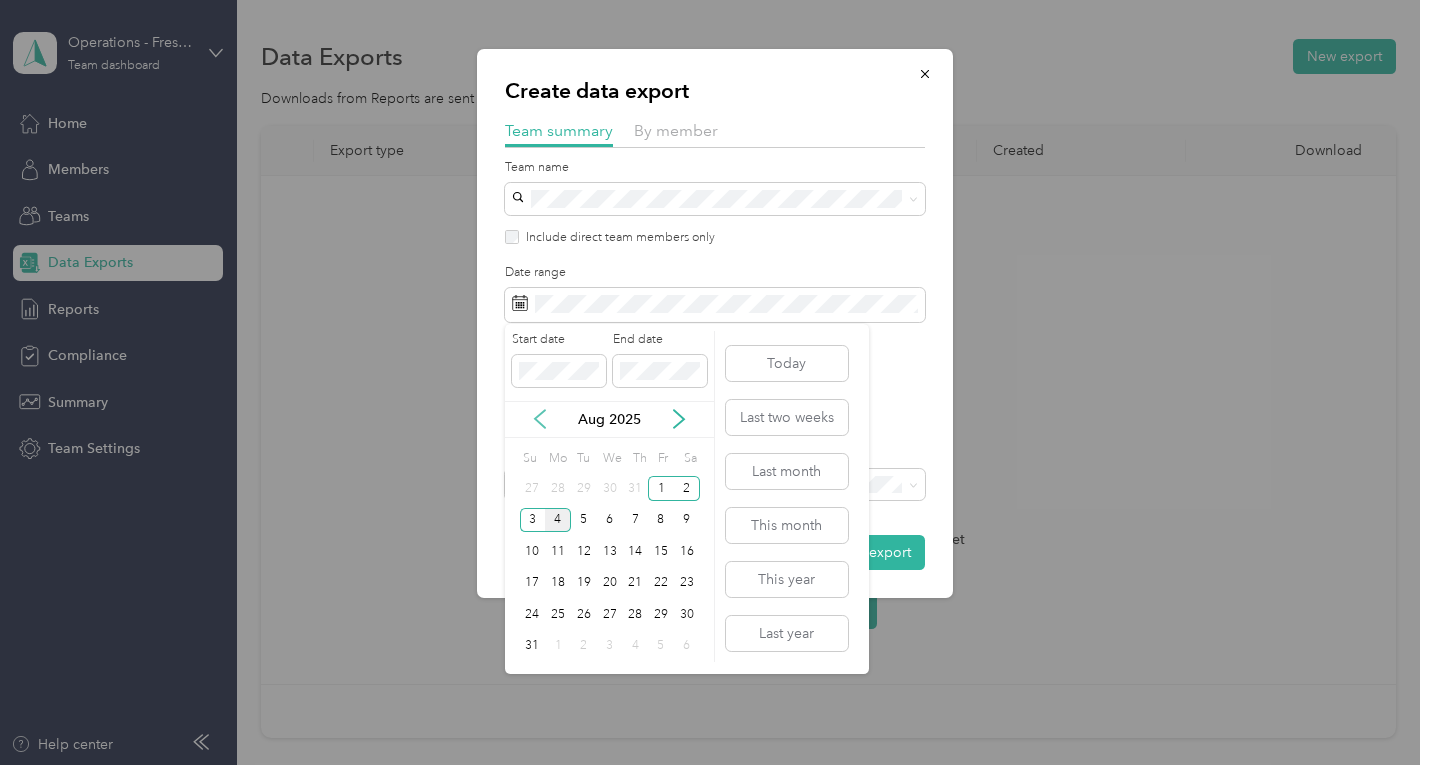 click 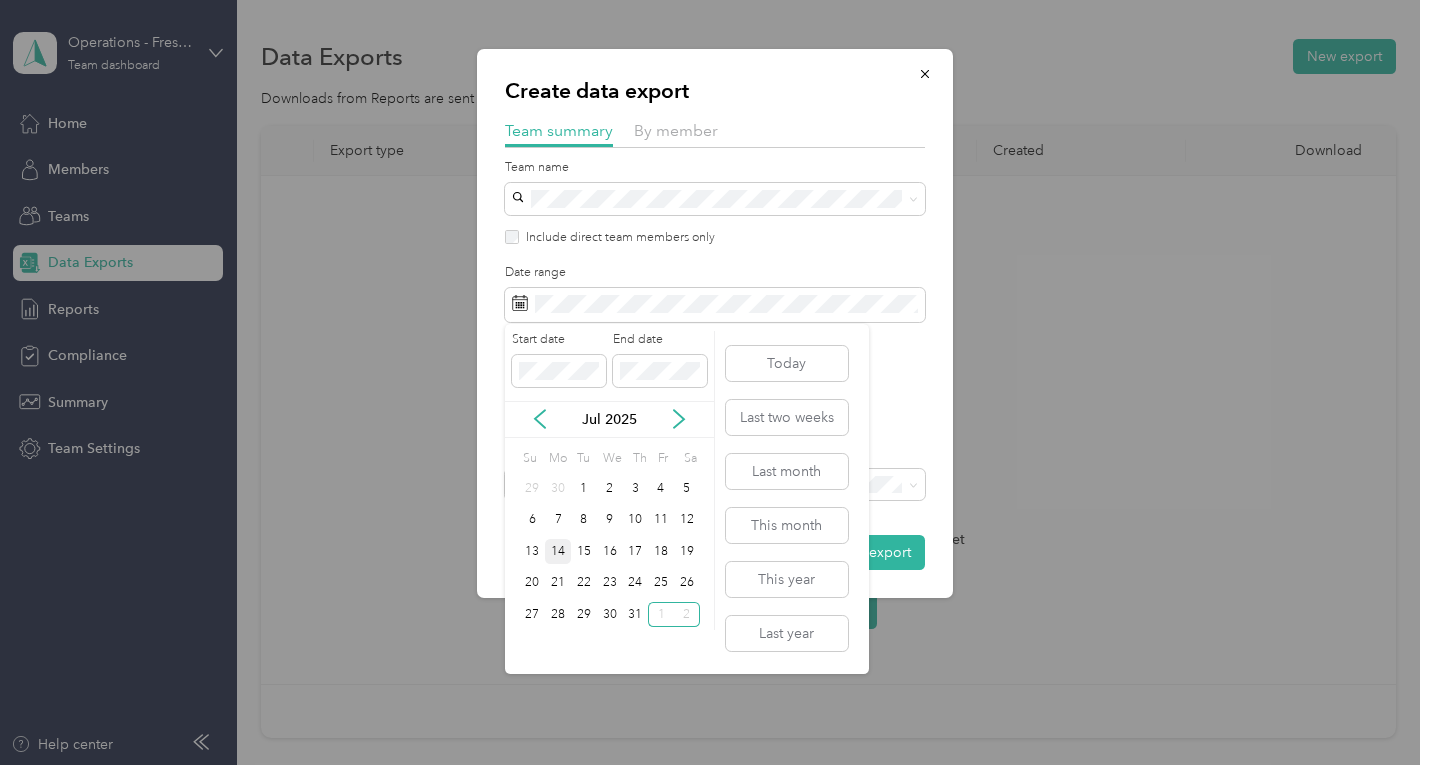 click on "14" at bounding box center [558, 551] 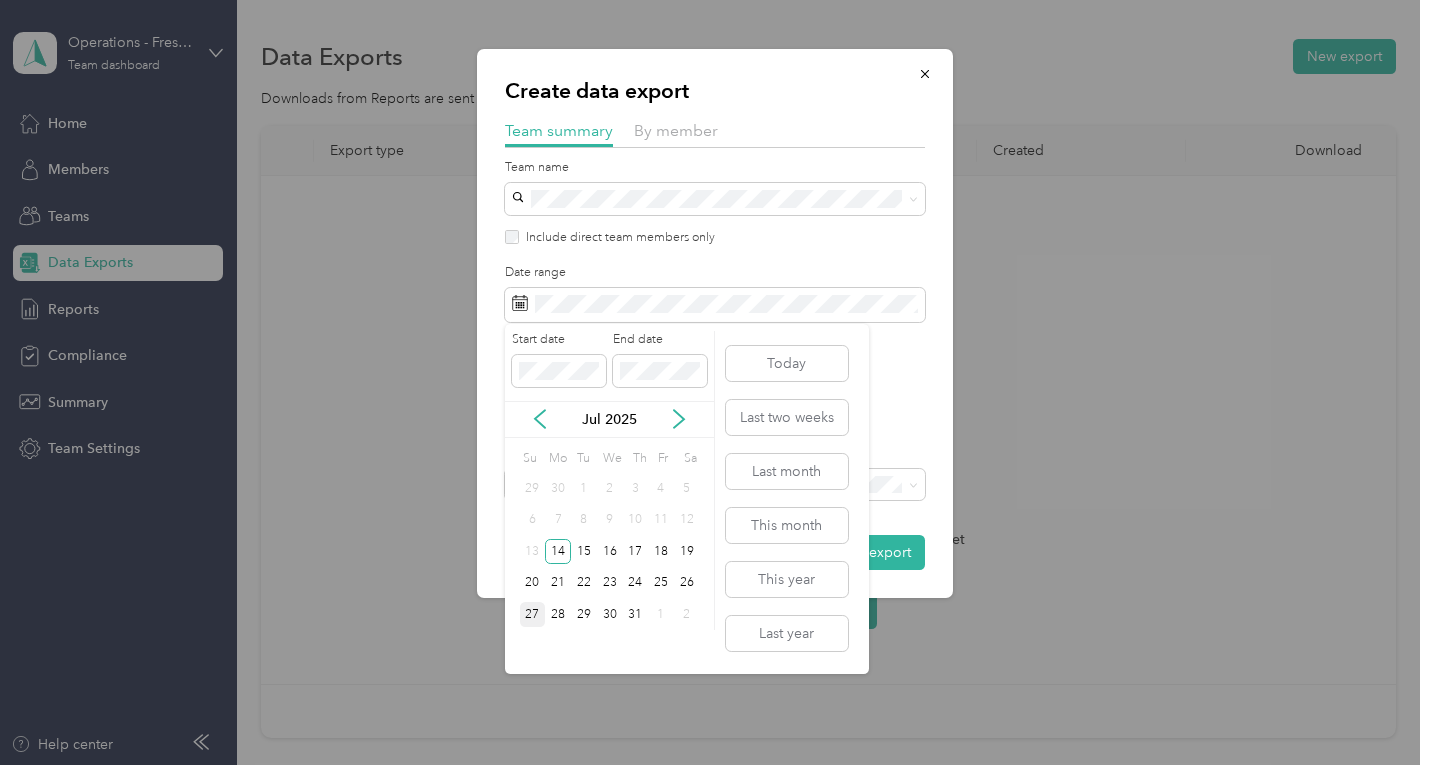 click on "27" at bounding box center (533, 614) 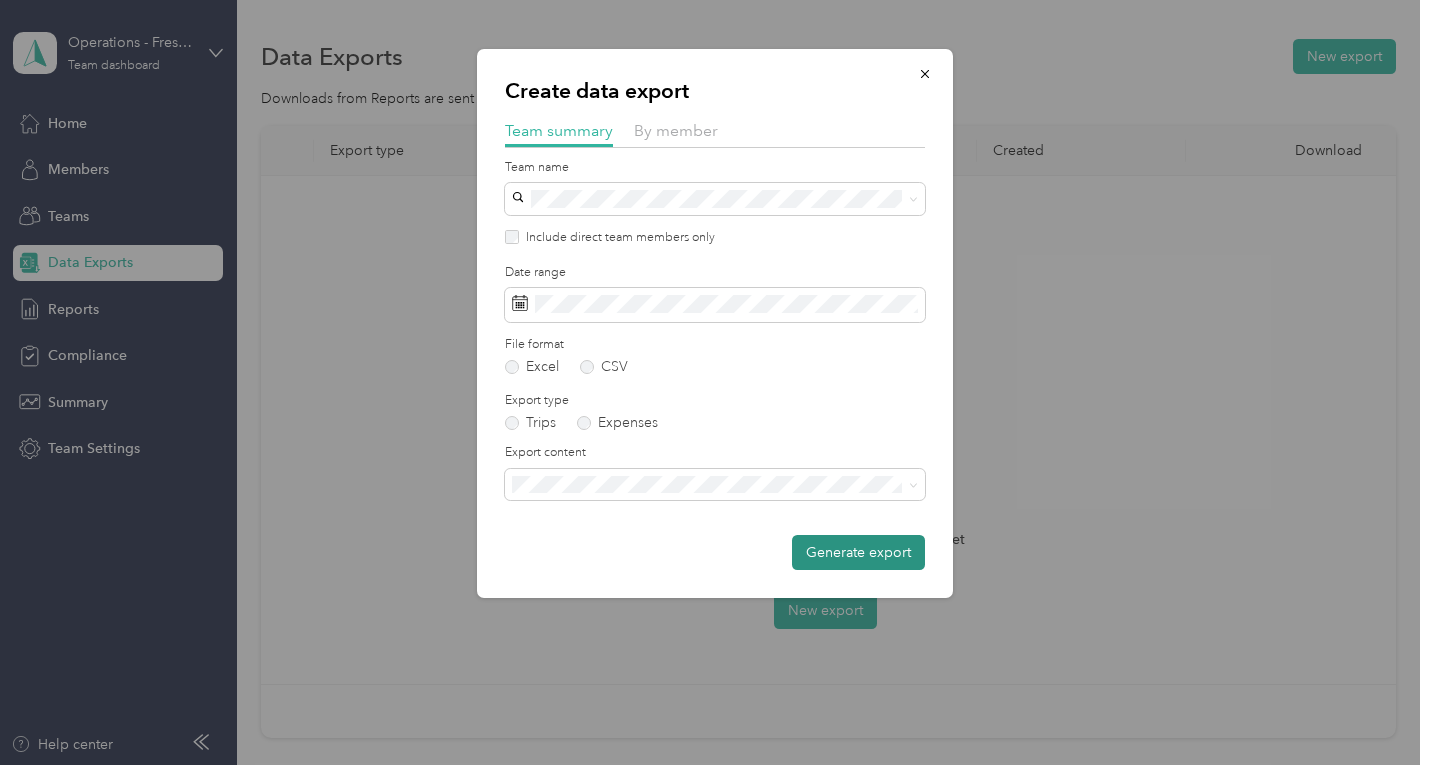 click on "Generate export" at bounding box center (858, 552) 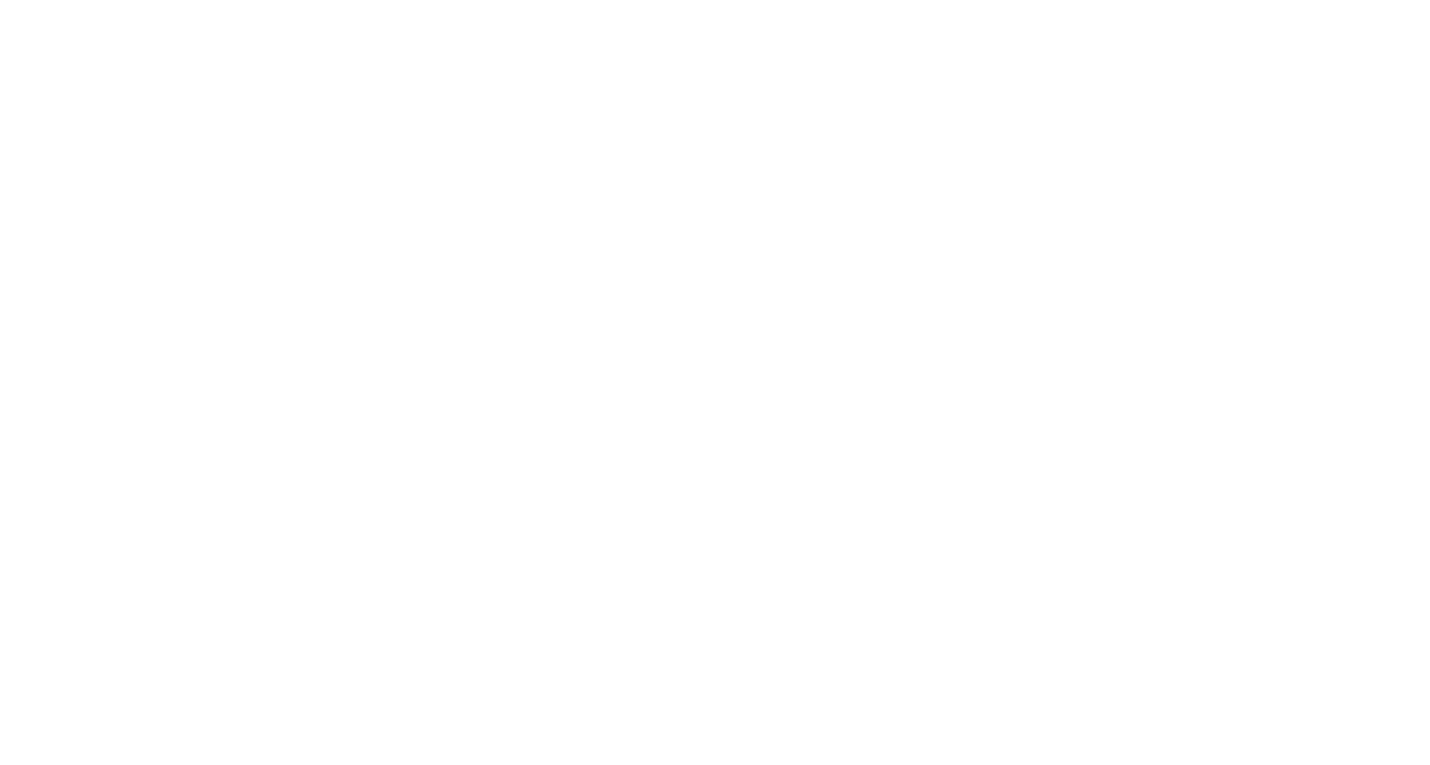 scroll, scrollTop: 0, scrollLeft: 0, axis: both 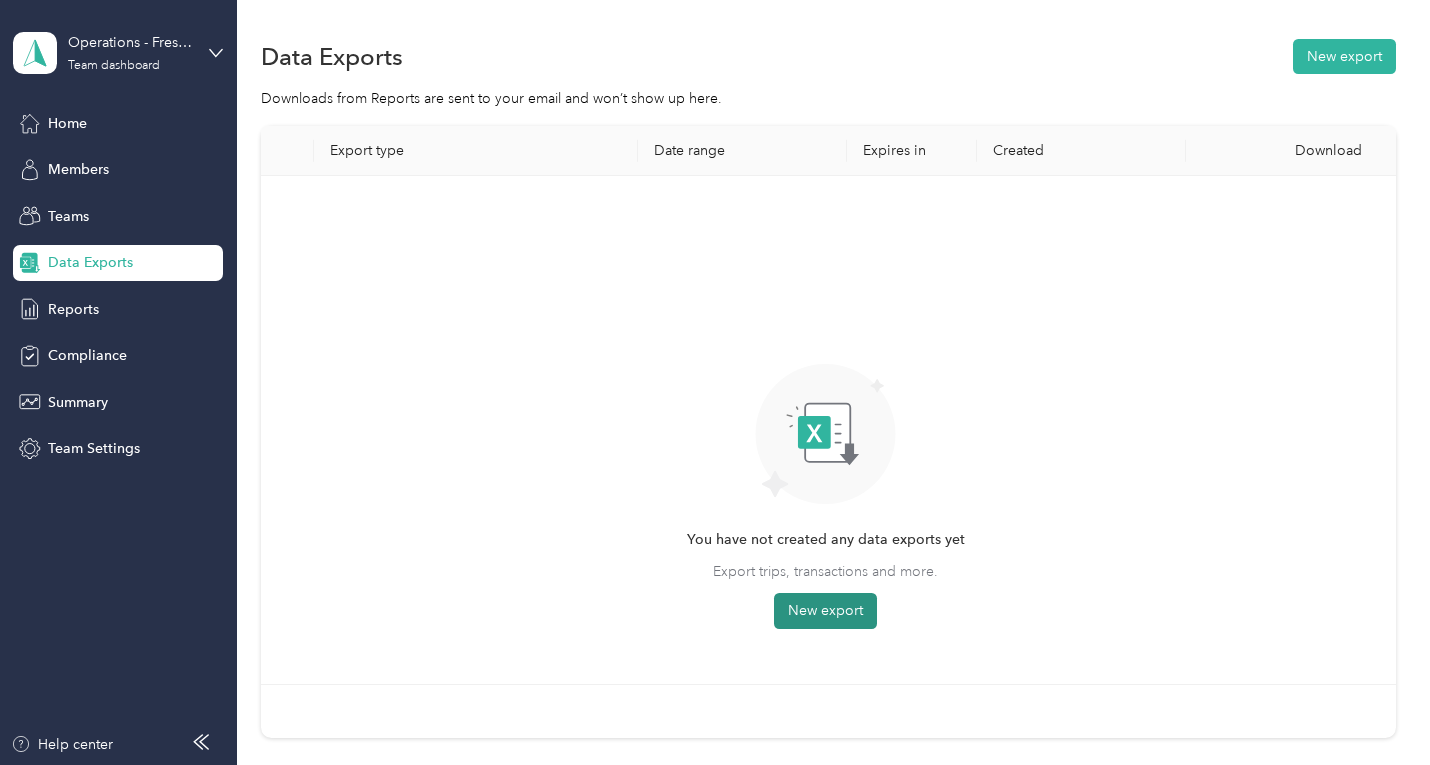 click on "New export" at bounding box center [825, 611] 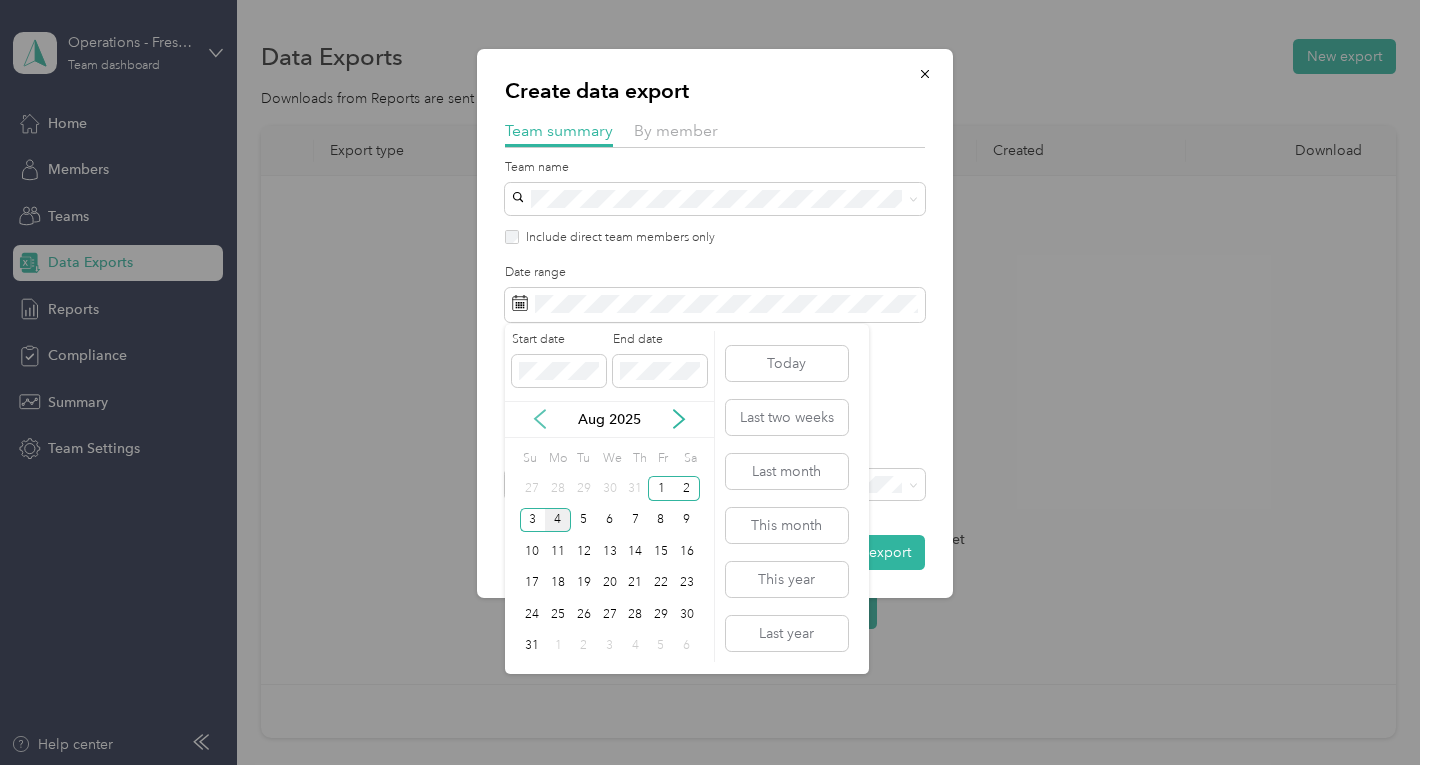 click 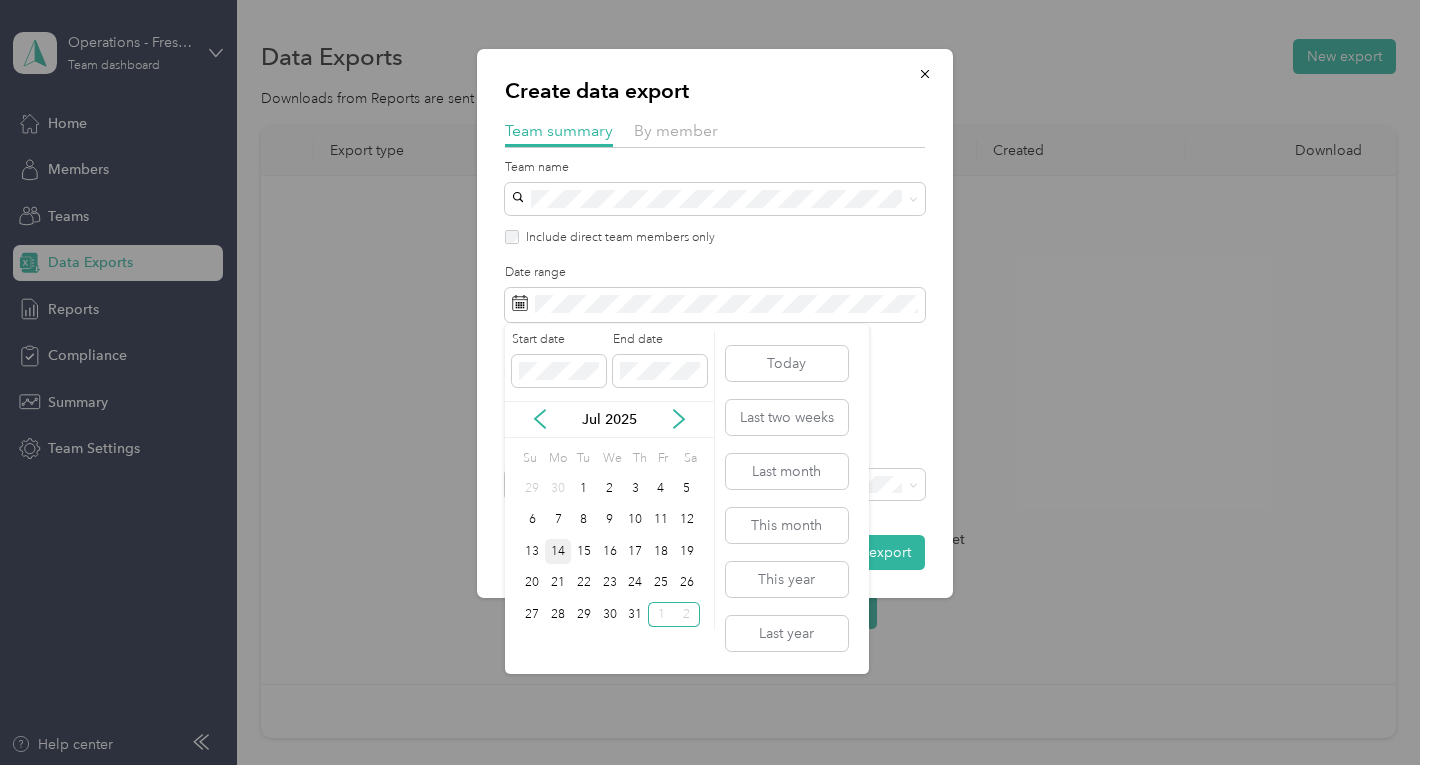 click on "14" at bounding box center [558, 551] 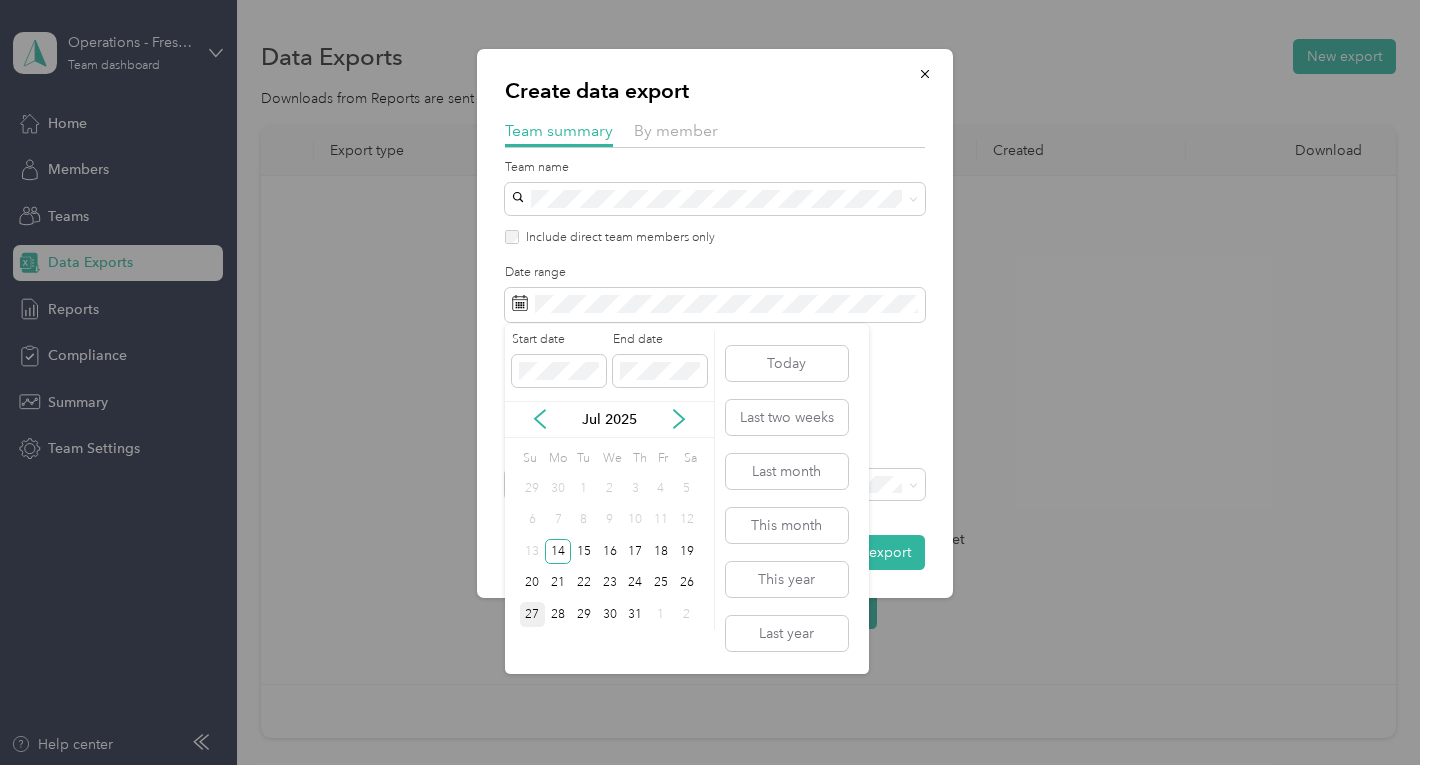 click on "27" at bounding box center (533, 614) 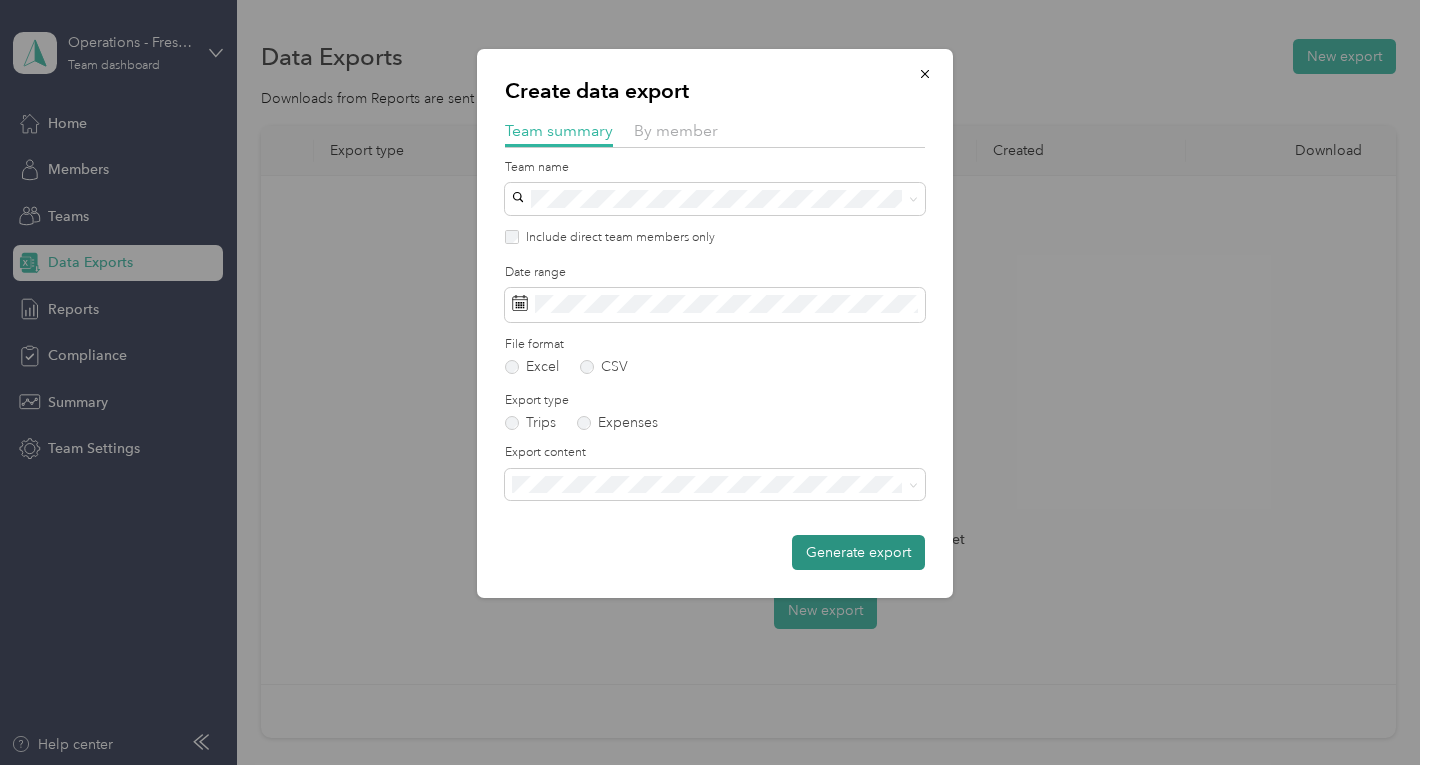 click on "Generate export" at bounding box center [858, 552] 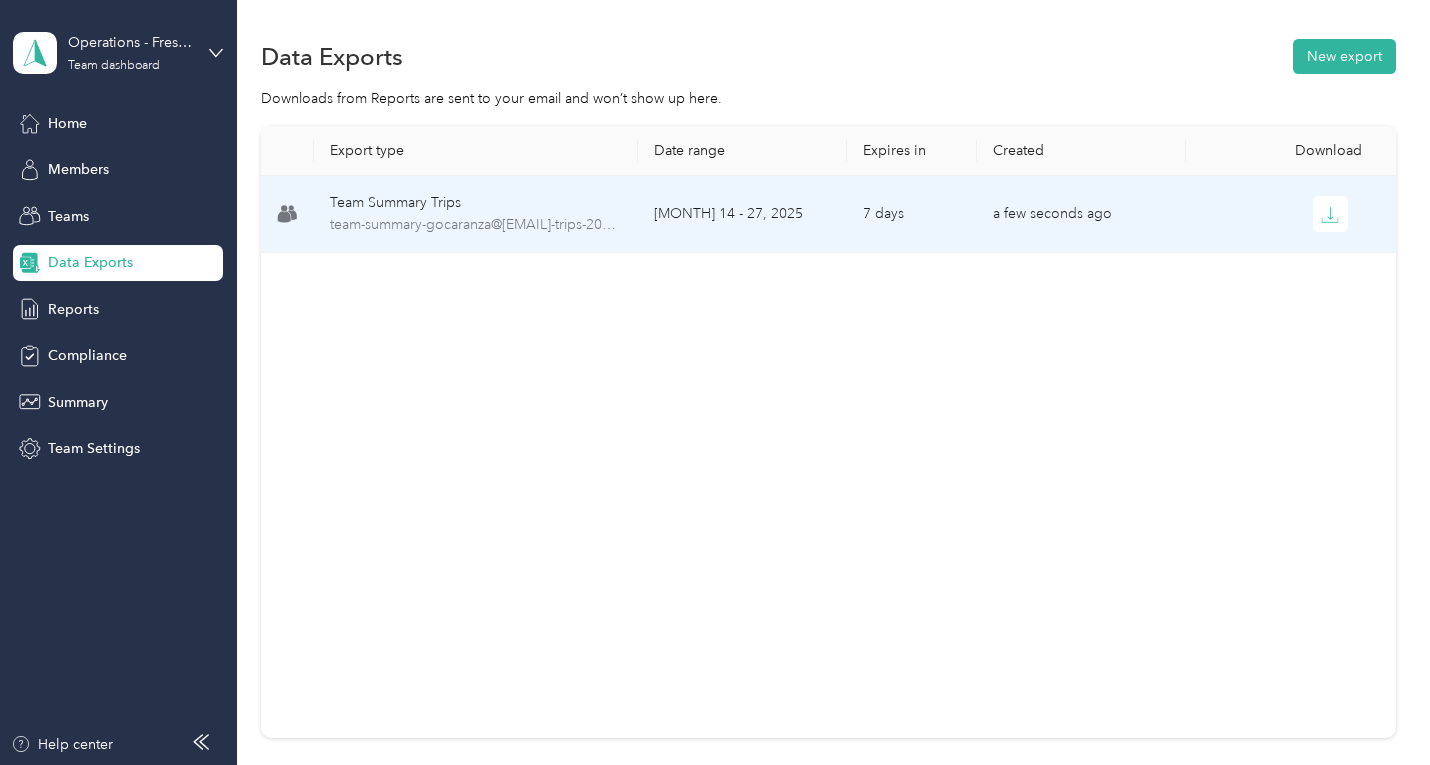 click at bounding box center [1290, 214] 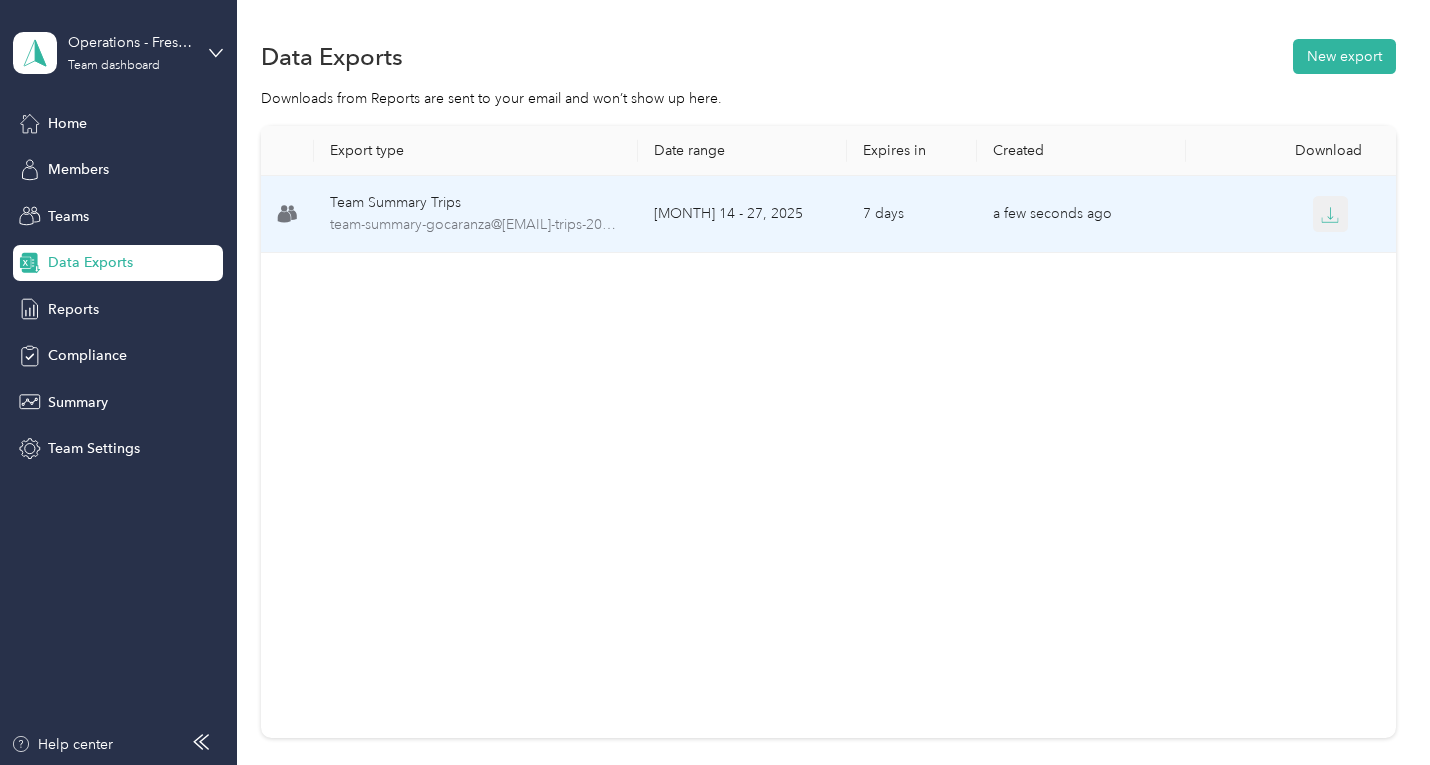 click 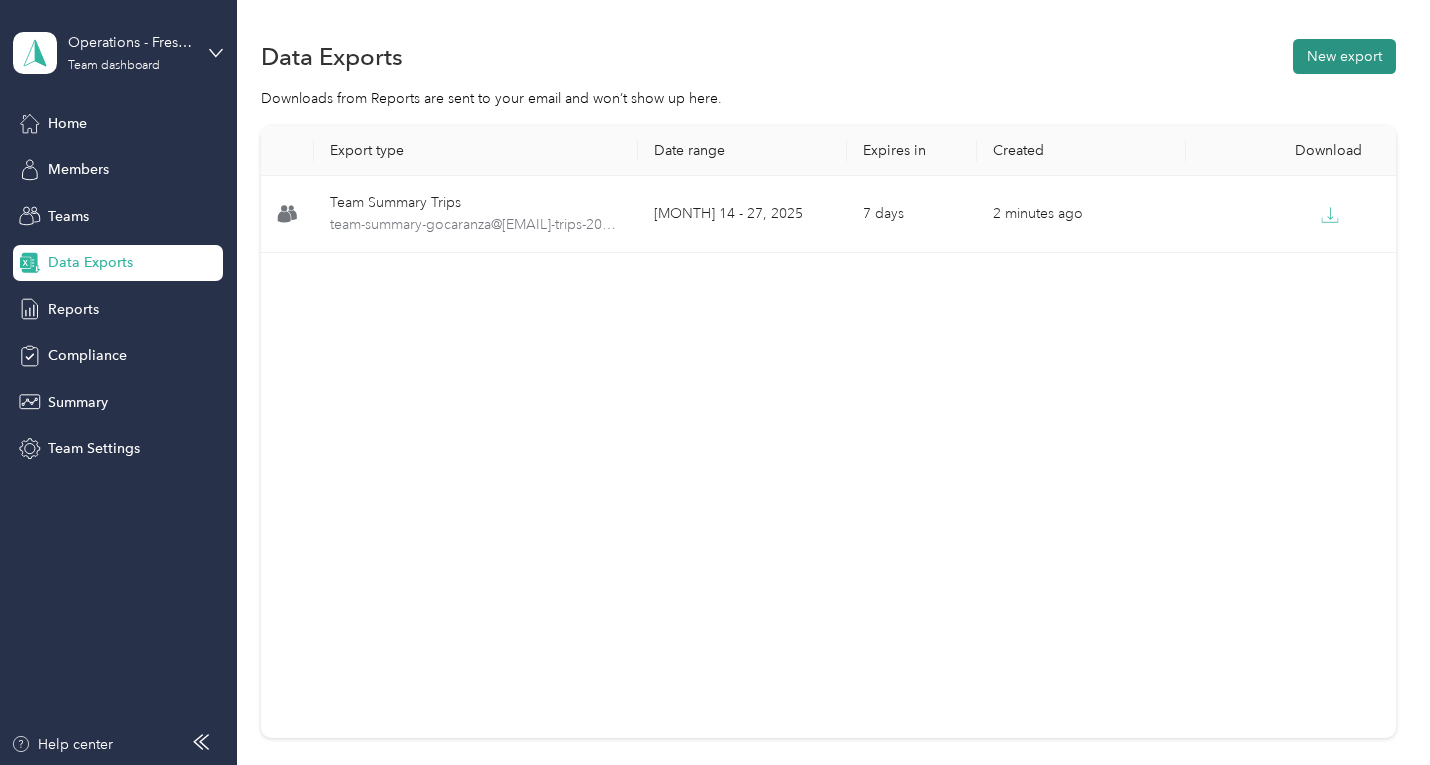 click on "New export" at bounding box center (1344, 56) 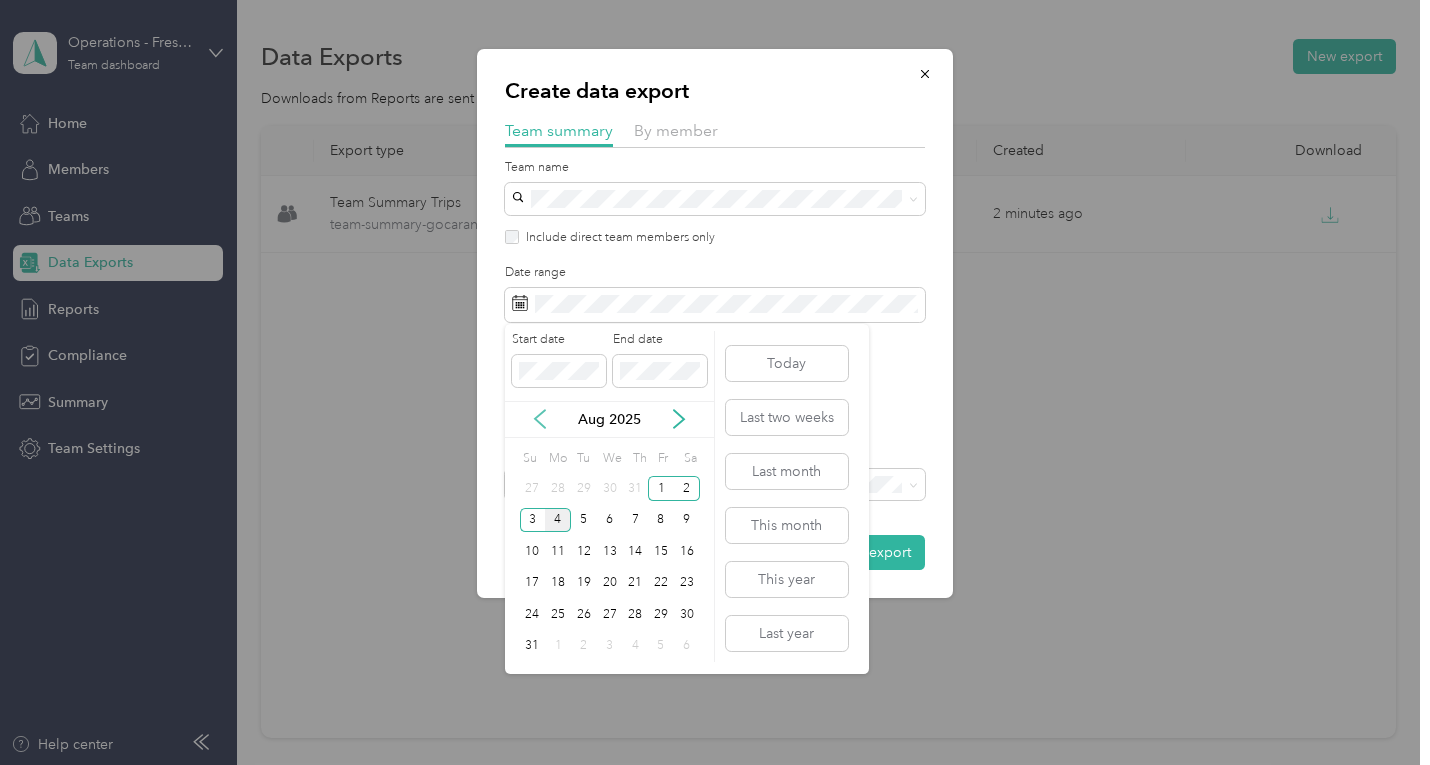click 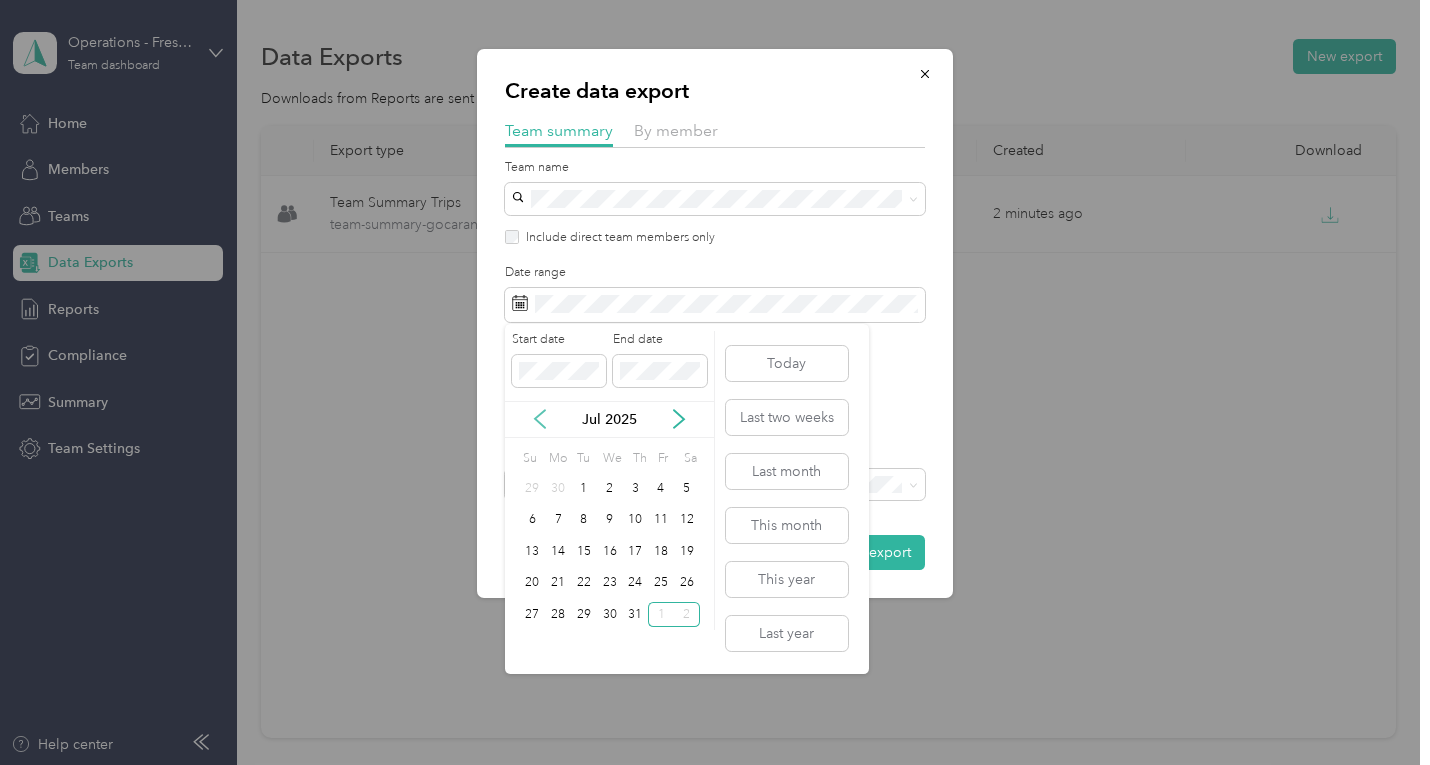click 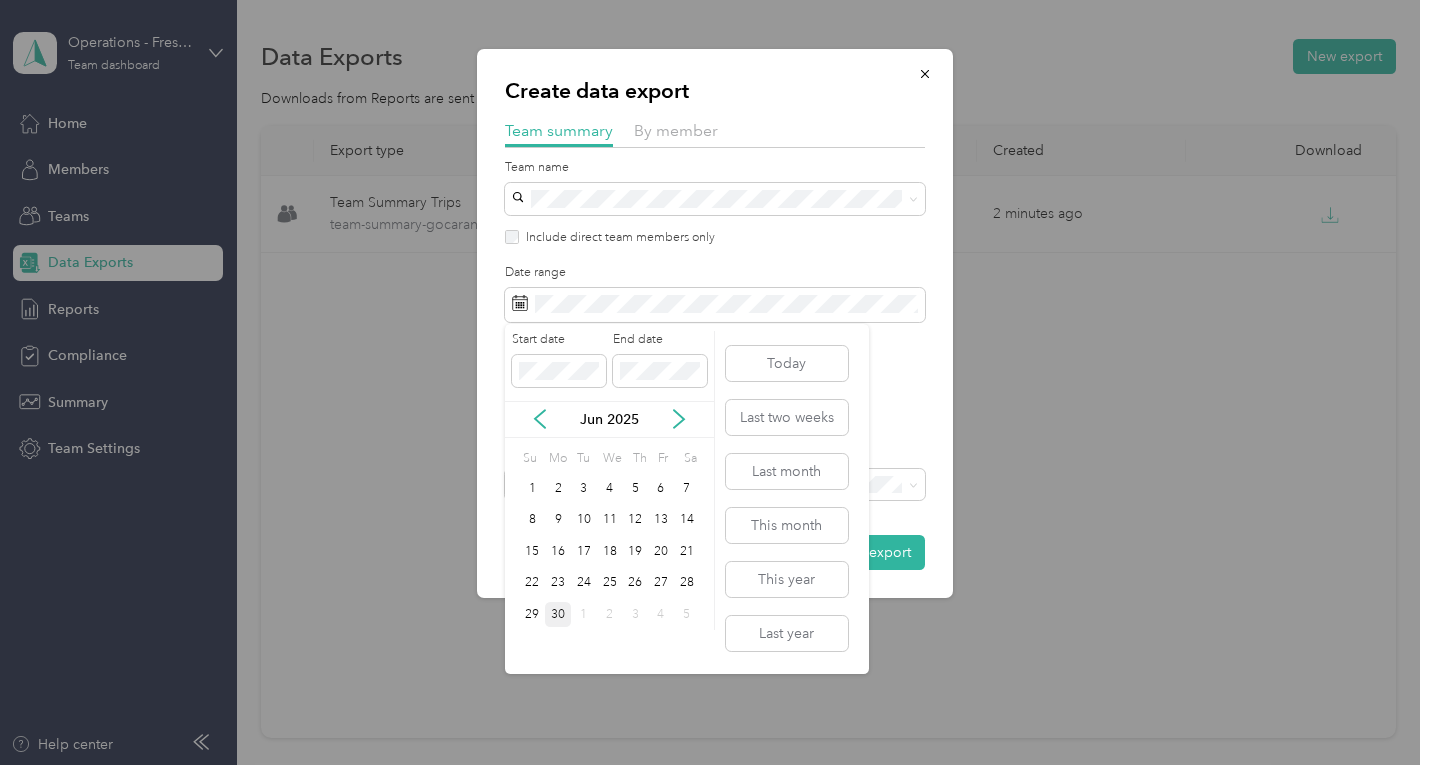 click on "30" at bounding box center [558, 614] 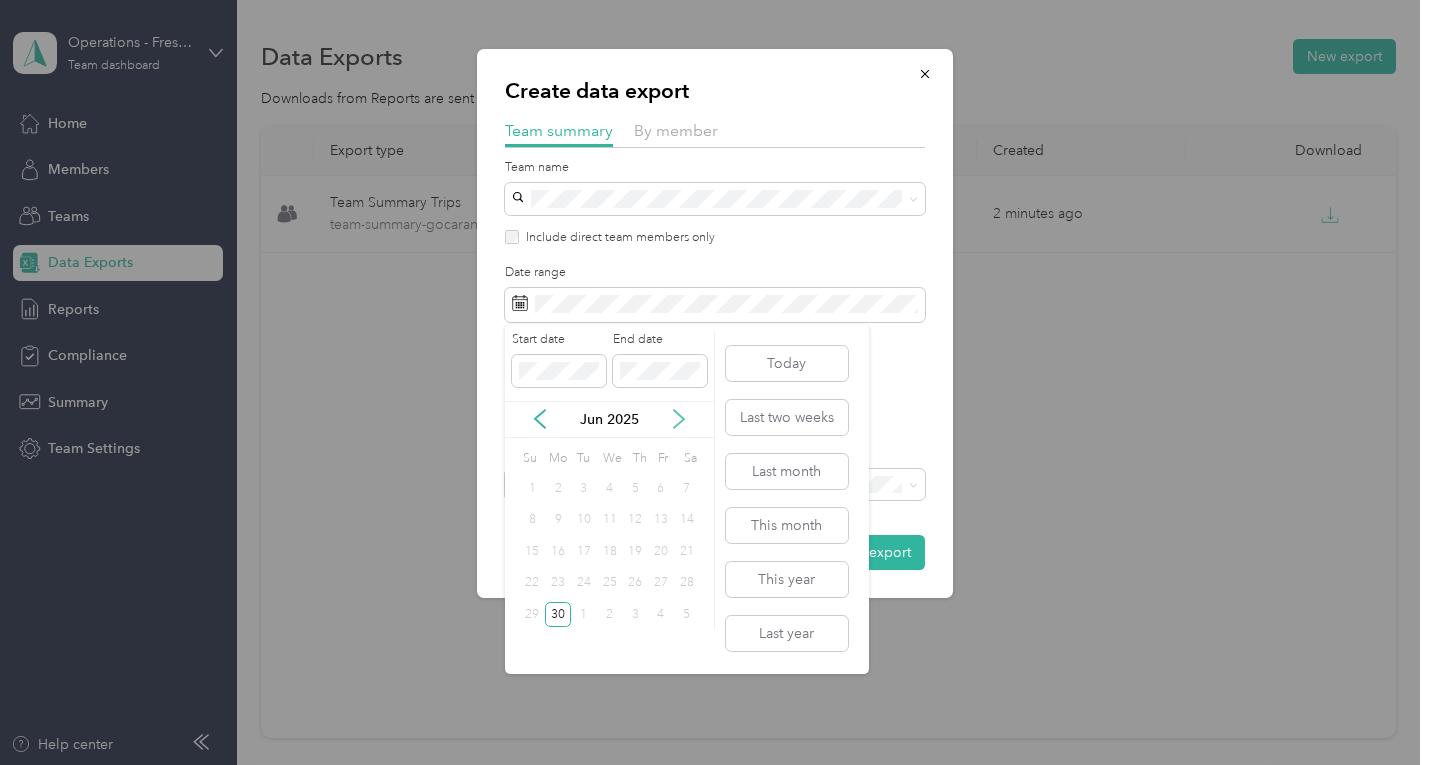 click 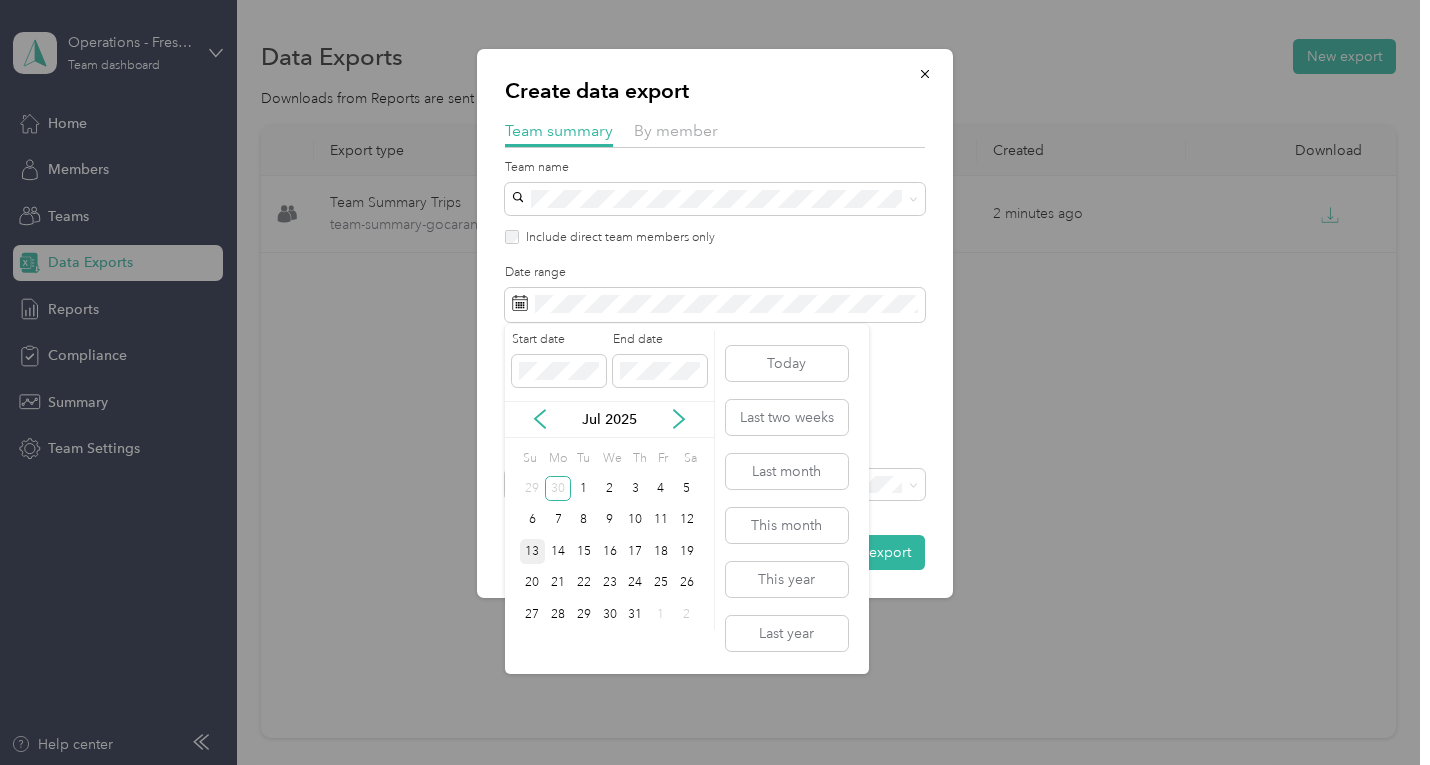 click on "13" at bounding box center (533, 551) 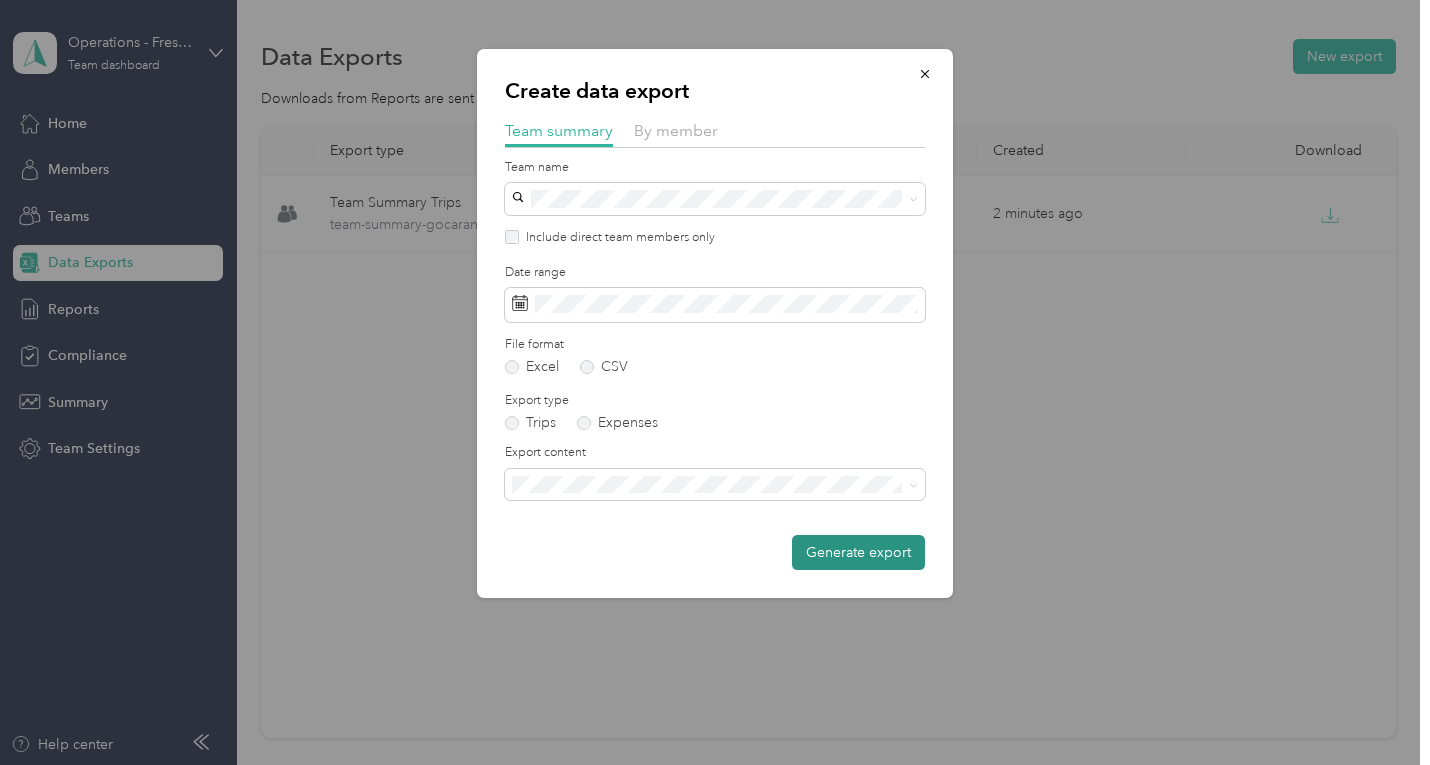 click on "Generate export" at bounding box center [858, 552] 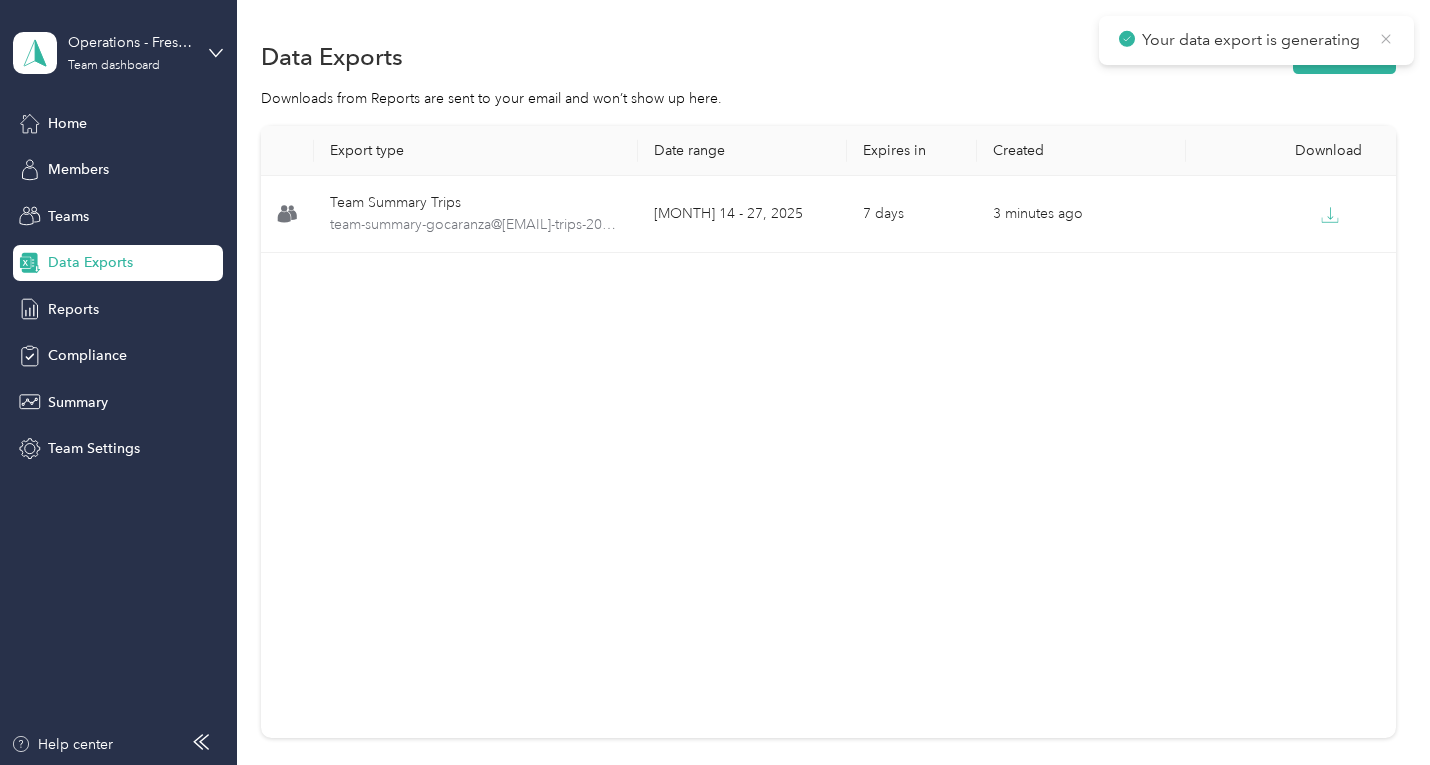 click 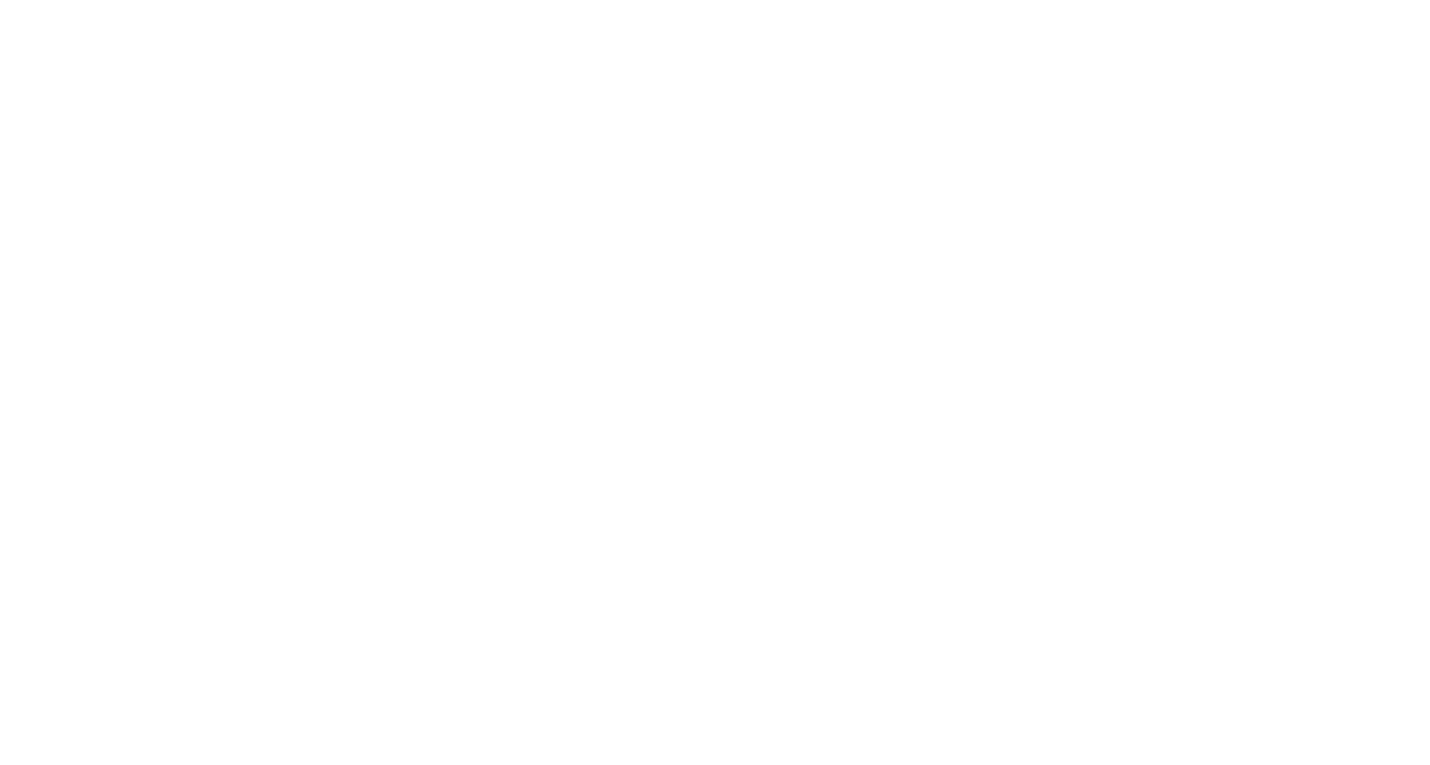 scroll, scrollTop: 0, scrollLeft: 0, axis: both 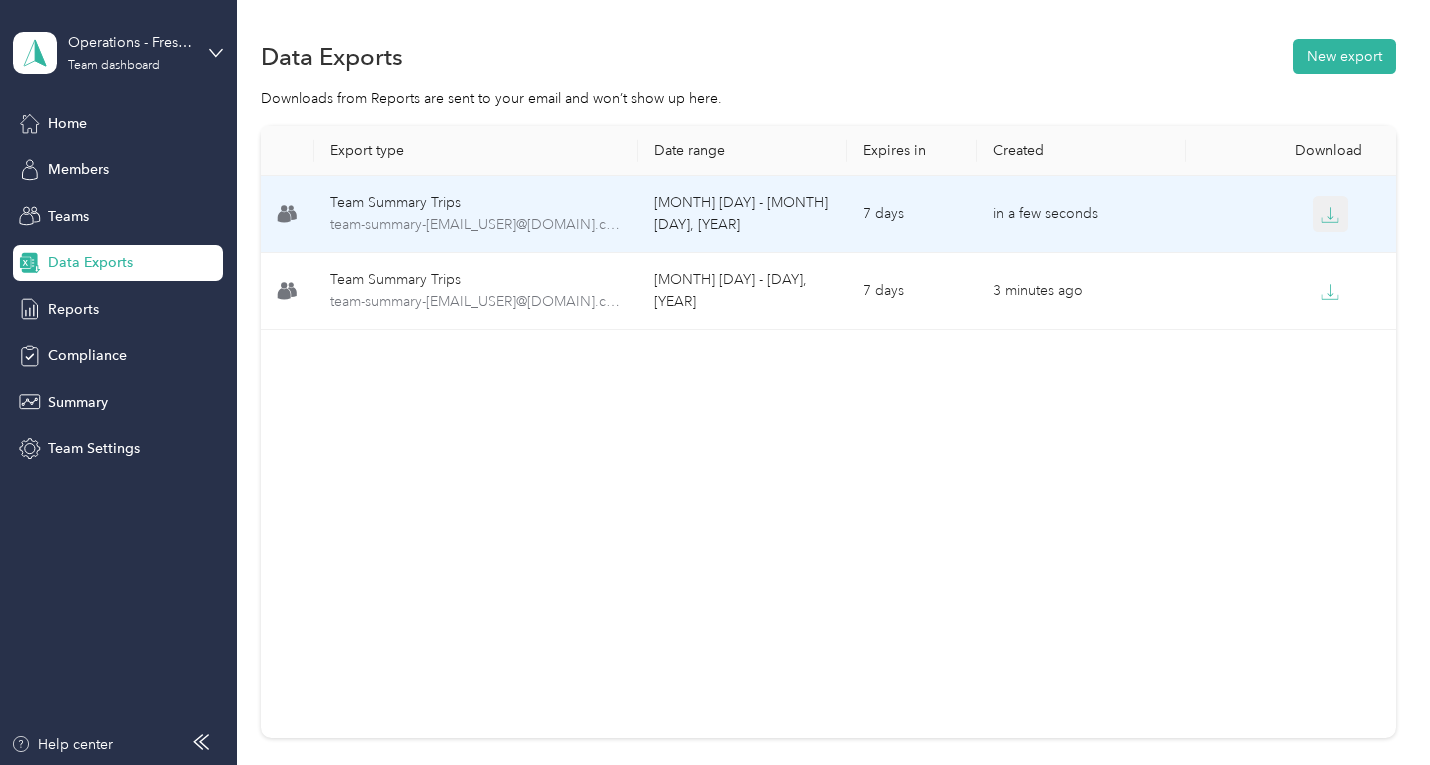 click at bounding box center [1331, 214] 